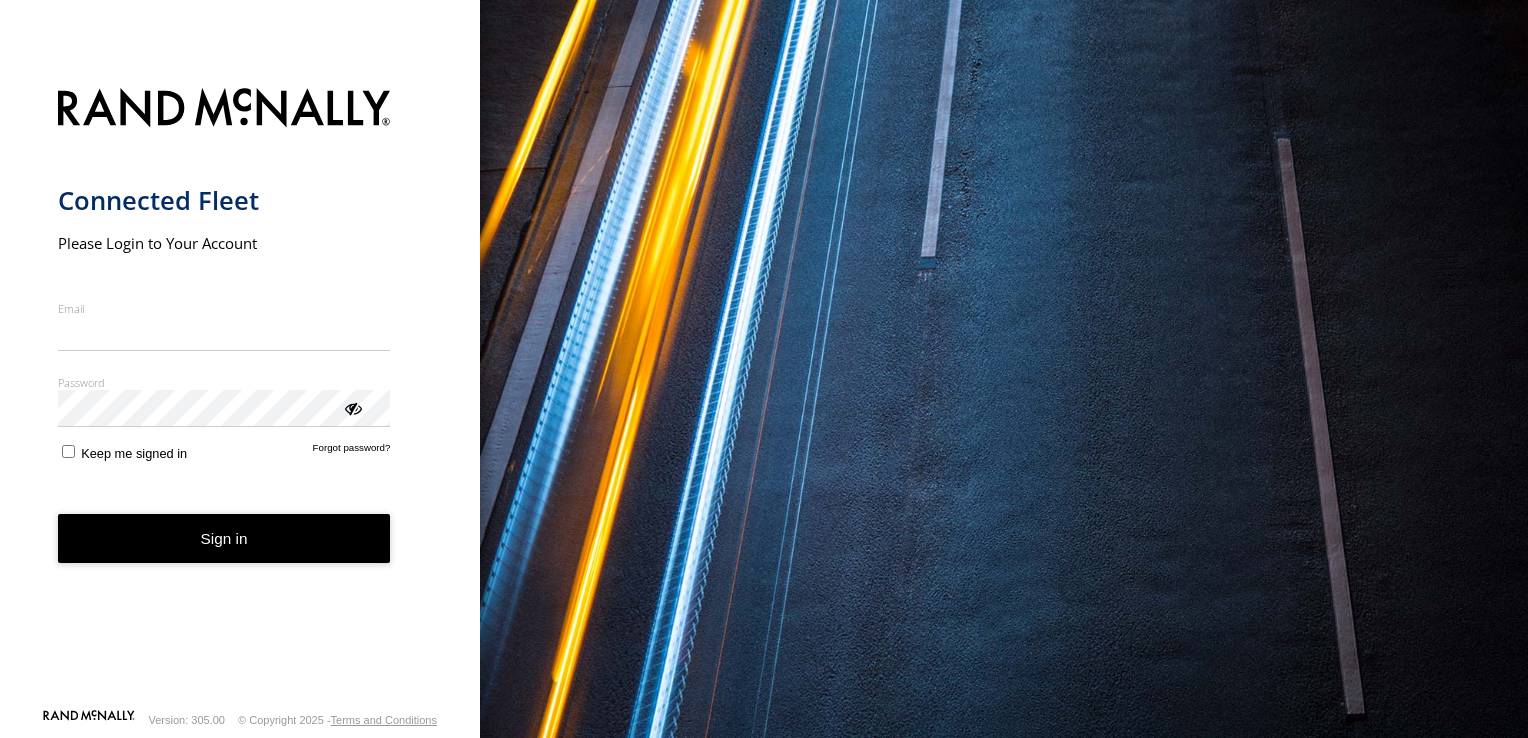 scroll, scrollTop: 0, scrollLeft: 0, axis: both 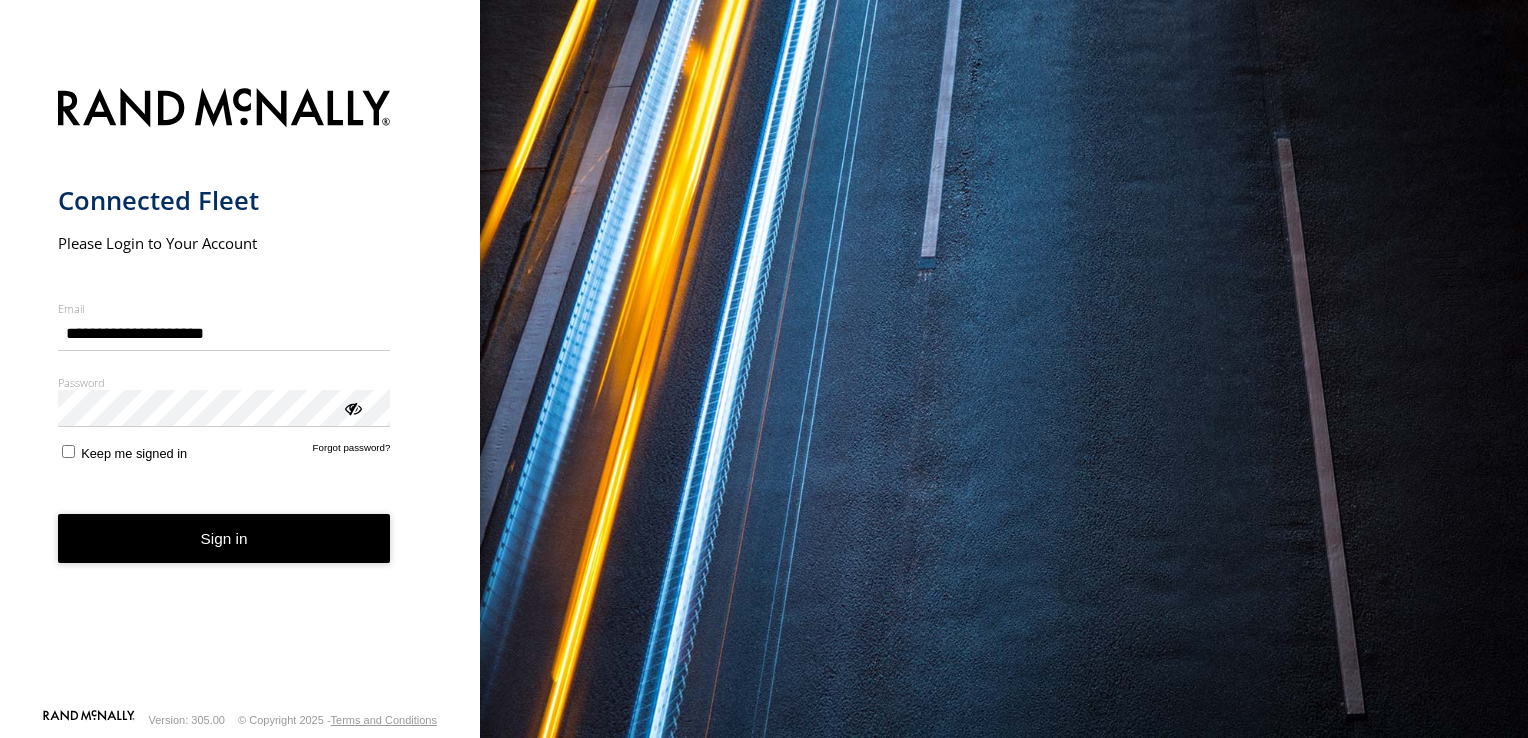 click on "Sign in" at bounding box center [224, 538] 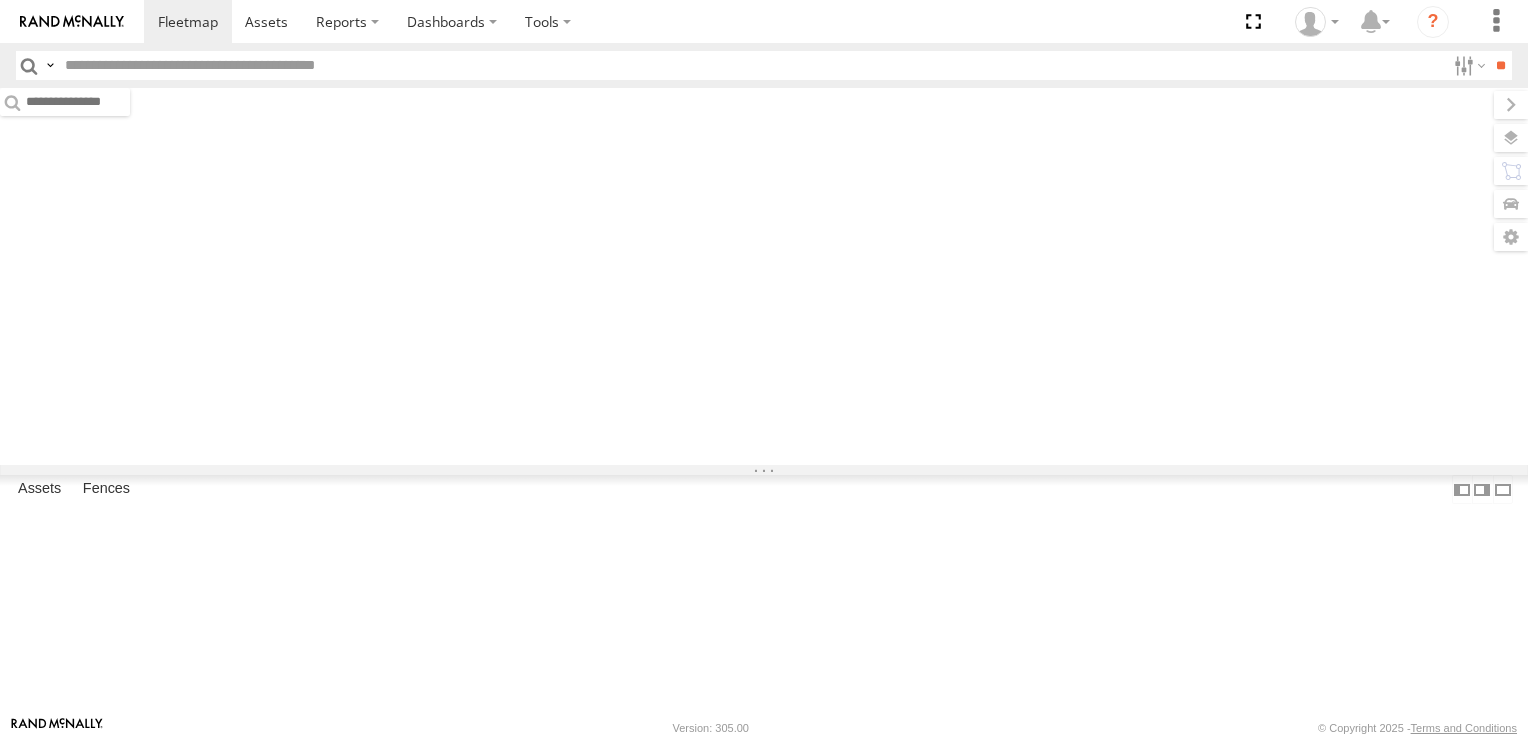 scroll, scrollTop: 0, scrollLeft: 0, axis: both 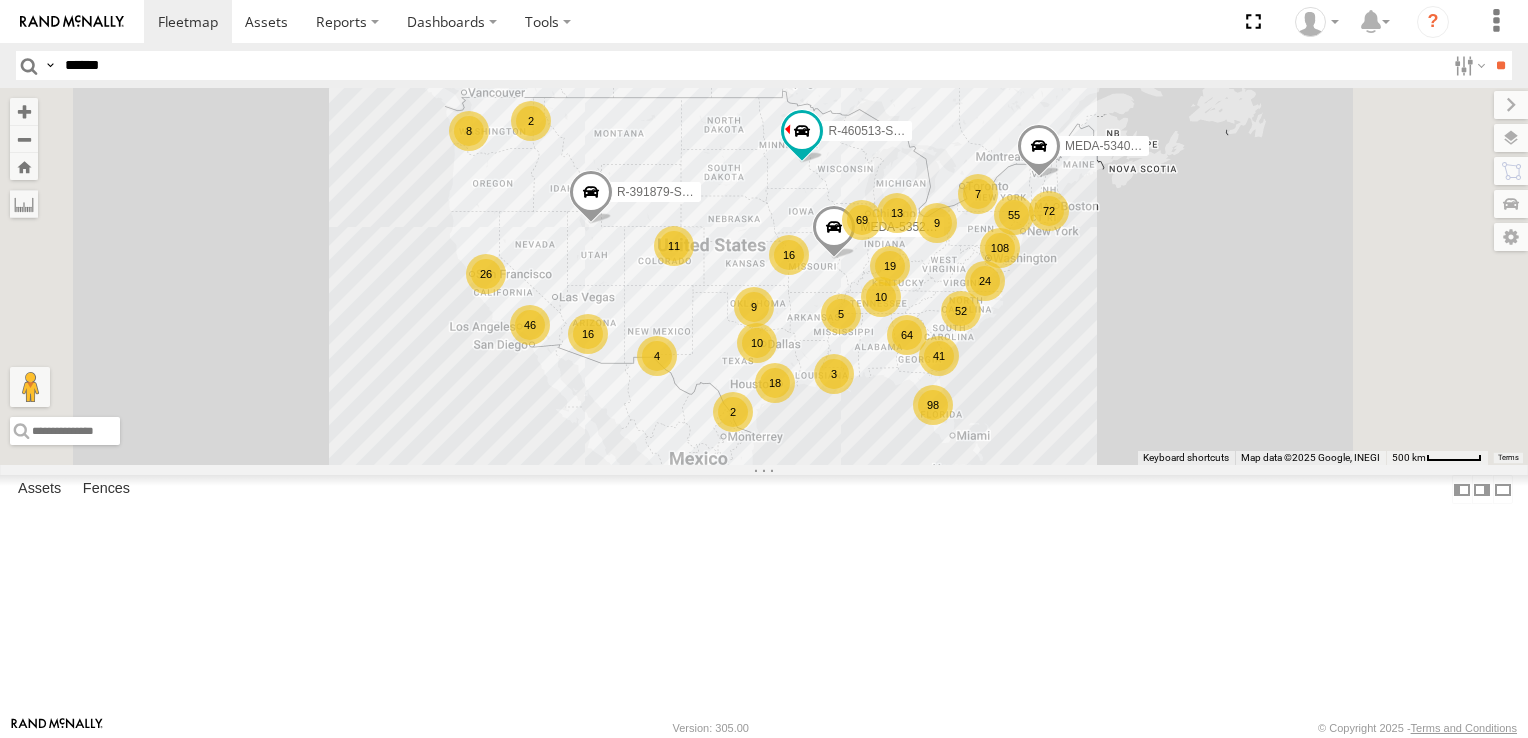 type on "******" 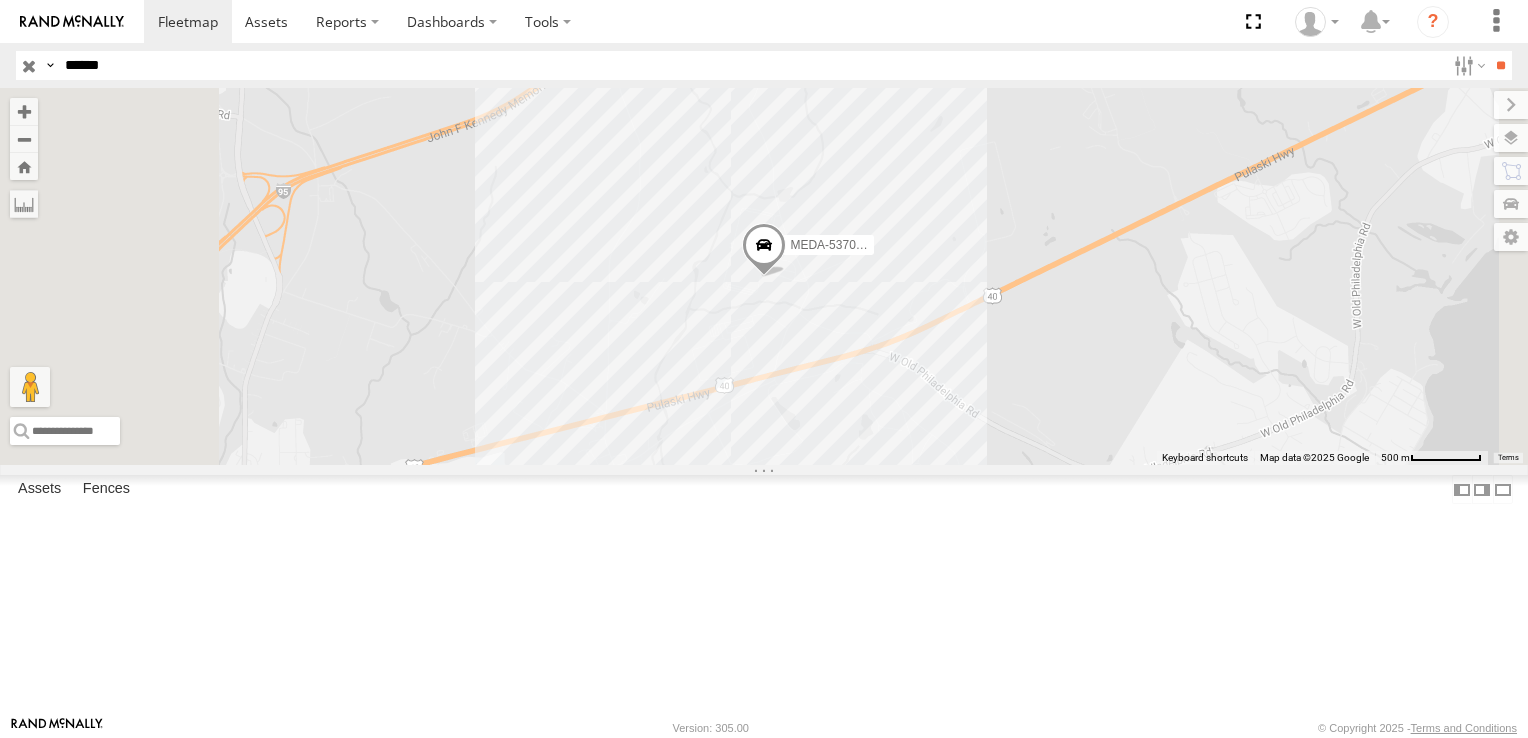 click at bounding box center [29, 65] 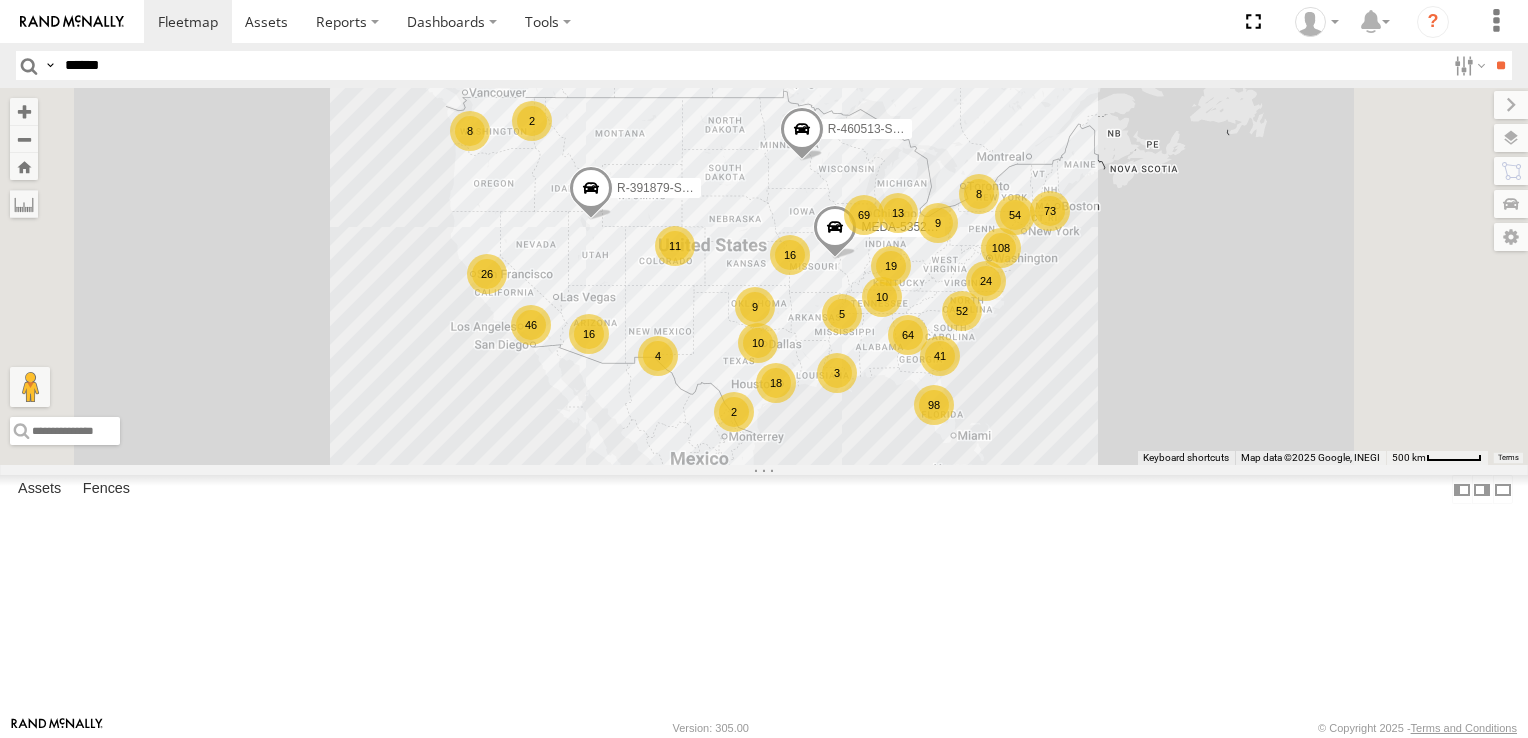 scroll, scrollTop: 0, scrollLeft: 0, axis: both 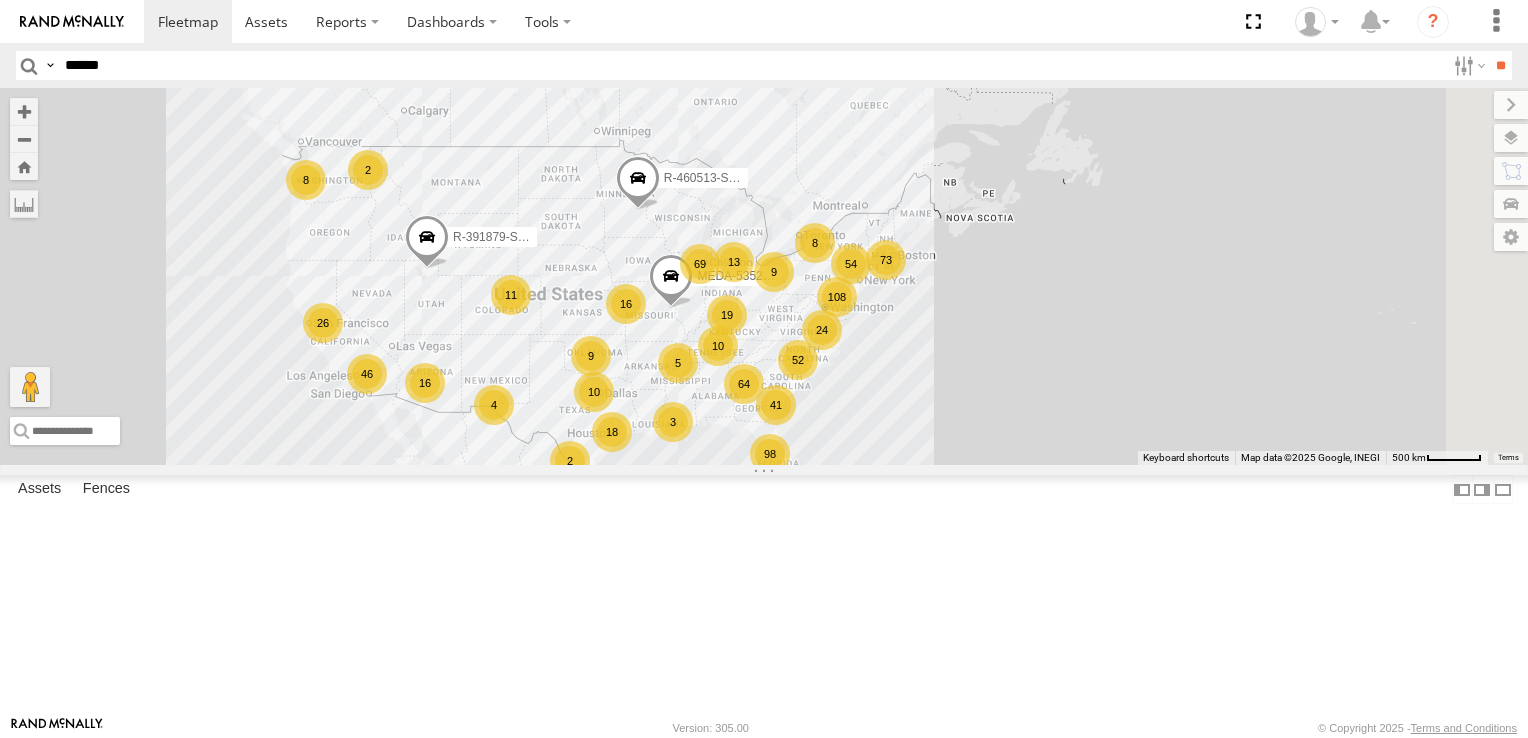 drag, startPoint x: 1312, startPoint y: 437, endPoint x: 1146, endPoint y: 486, distance: 173.0809 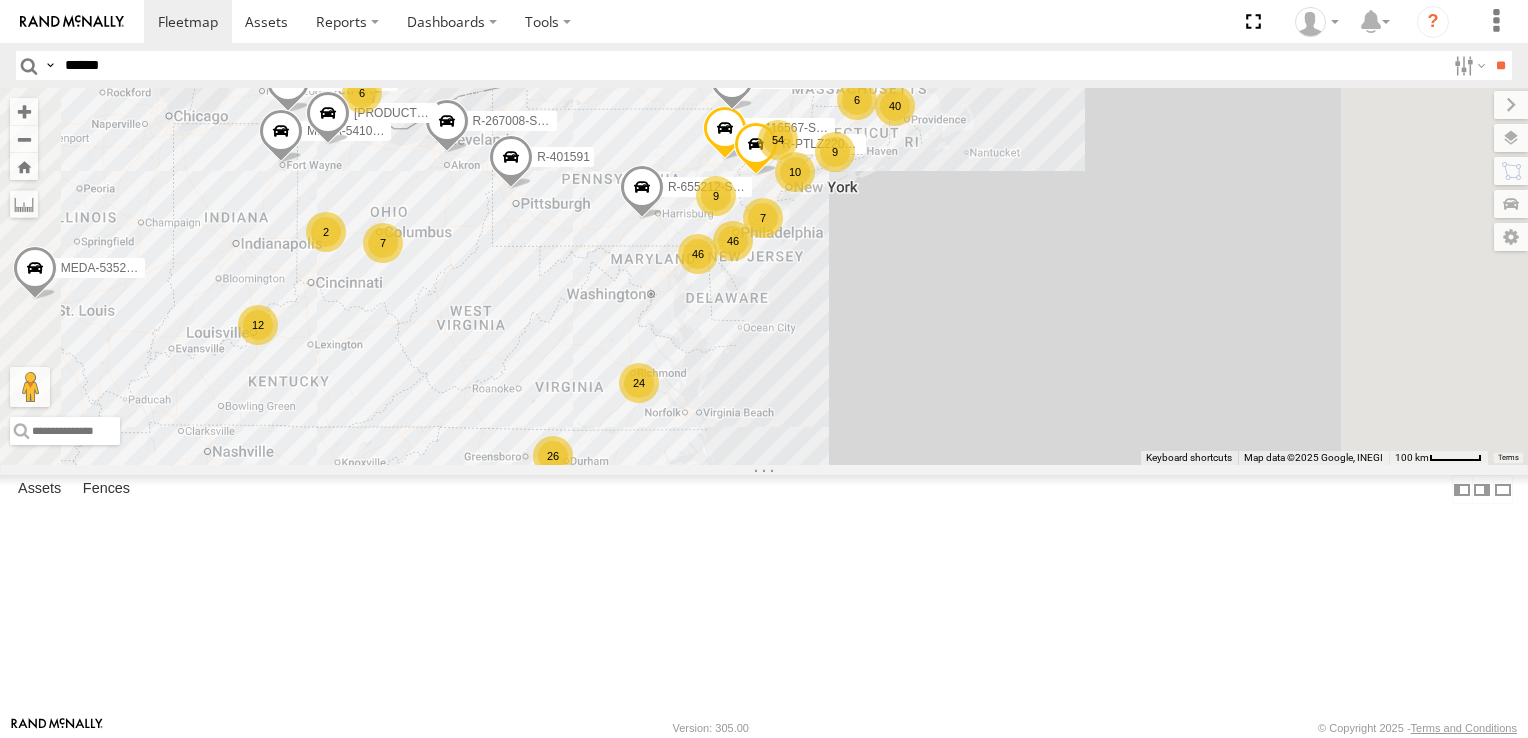 drag, startPoint x: 1033, startPoint y: 392, endPoint x: 1064, endPoint y: 493, distance: 105.65037 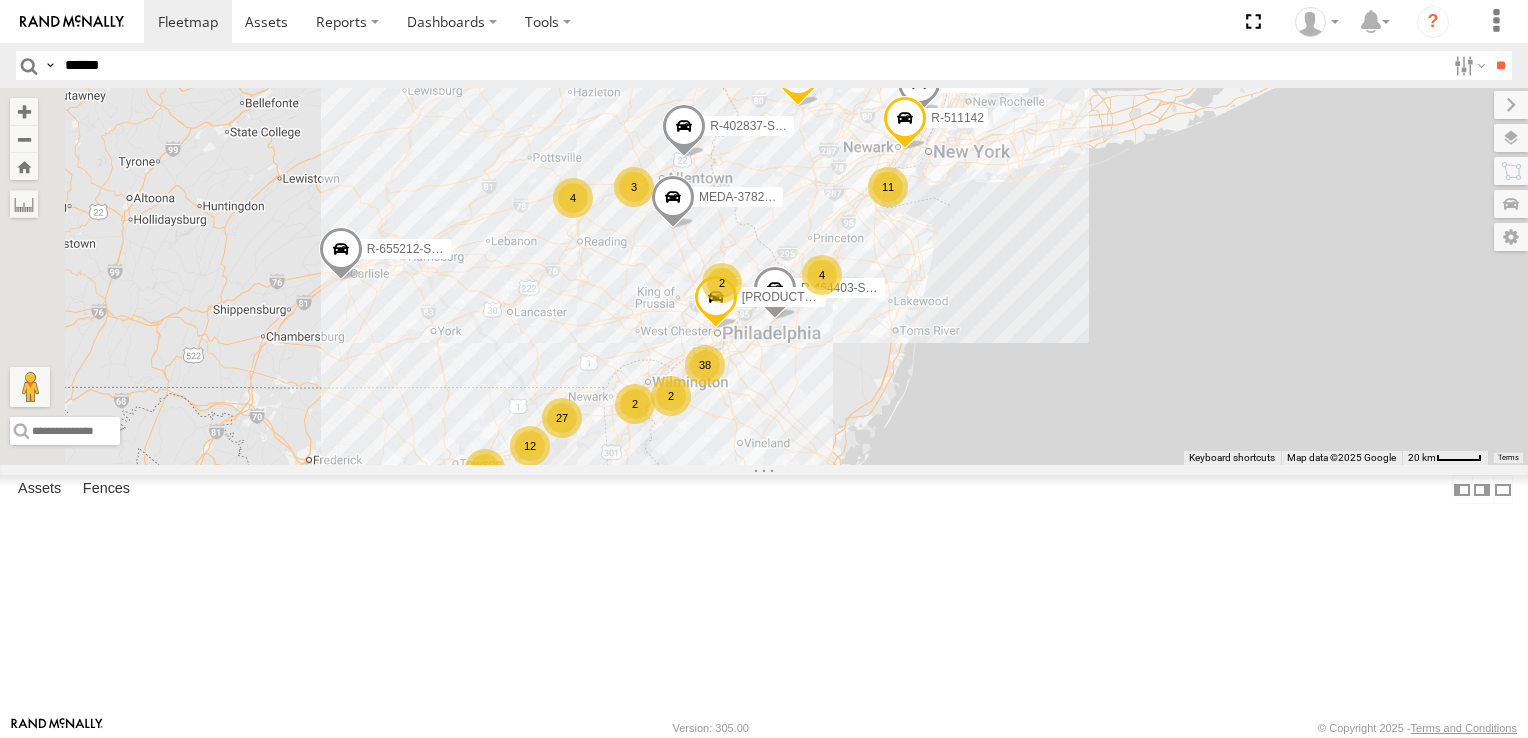 drag, startPoint x: 1026, startPoint y: 392, endPoint x: 1030, endPoint y: 509, distance: 117.06836 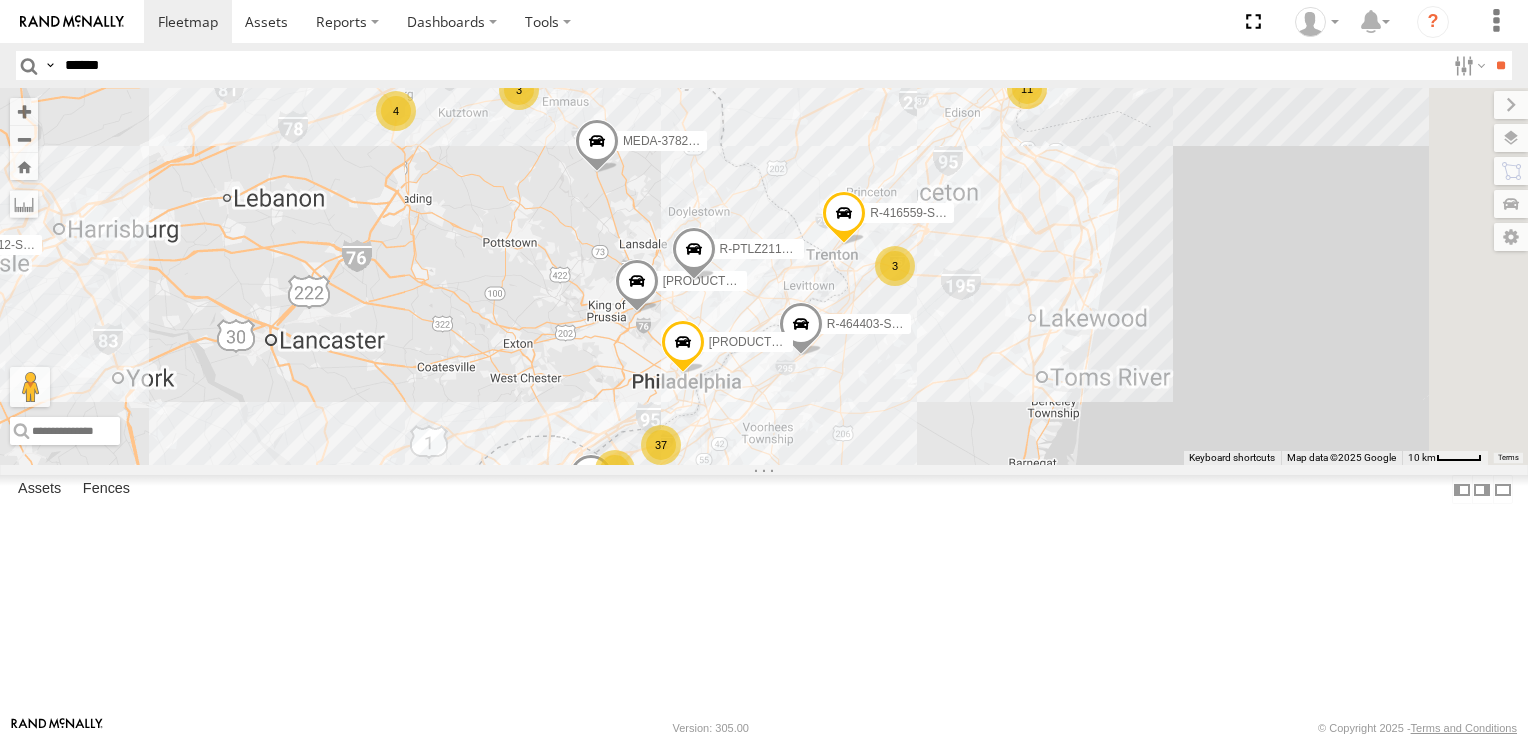 drag, startPoint x: 1017, startPoint y: 584, endPoint x: 1104, endPoint y: 457, distance: 153.94154 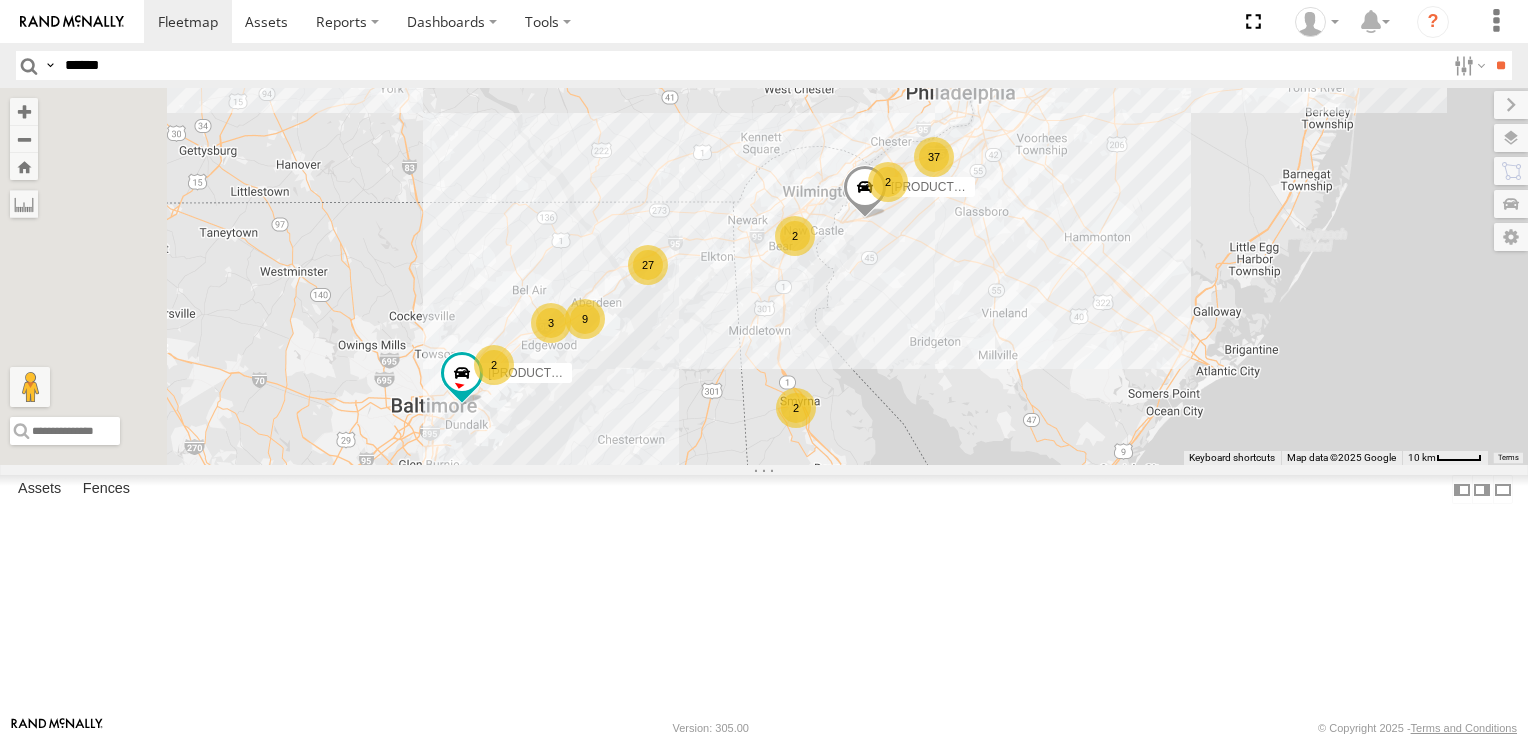 drag, startPoint x: 994, startPoint y: 518, endPoint x: 1087, endPoint y: 500, distance: 94.72592 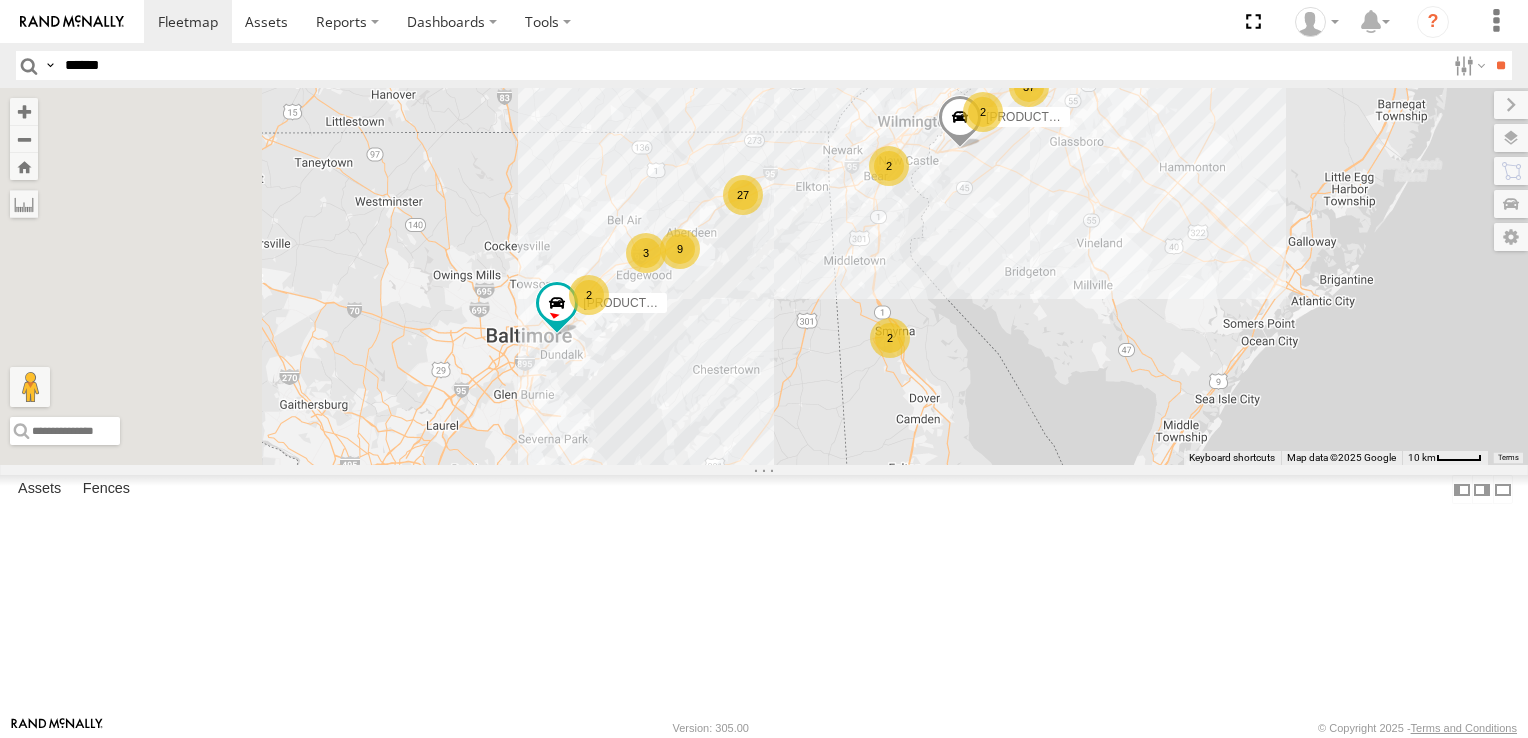 drag, startPoint x: 887, startPoint y: 502, endPoint x: 973, endPoint y: 435, distance: 109.01835 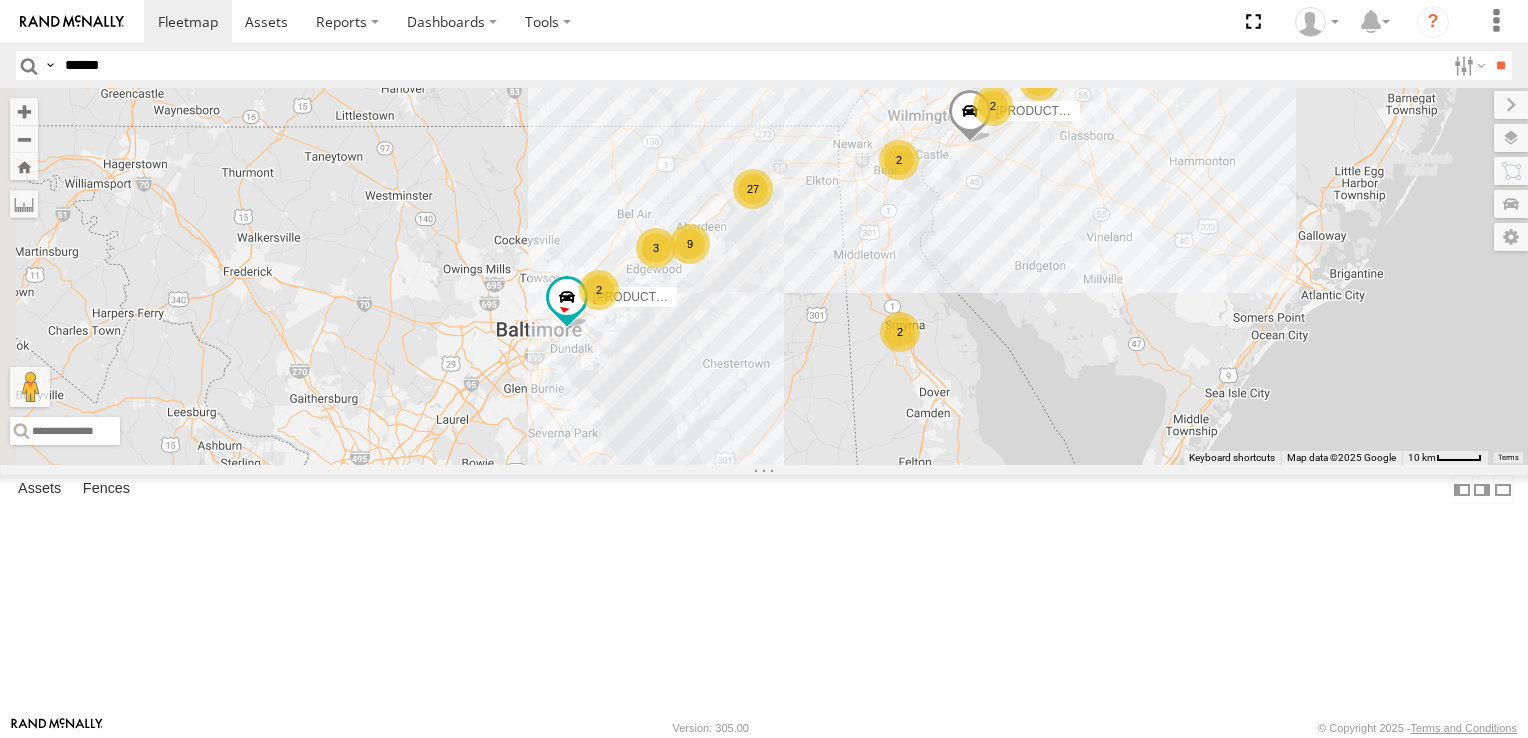 drag, startPoint x: 938, startPoint y: 475, endPoint x: 974, endPoint y: 448, distance: 45 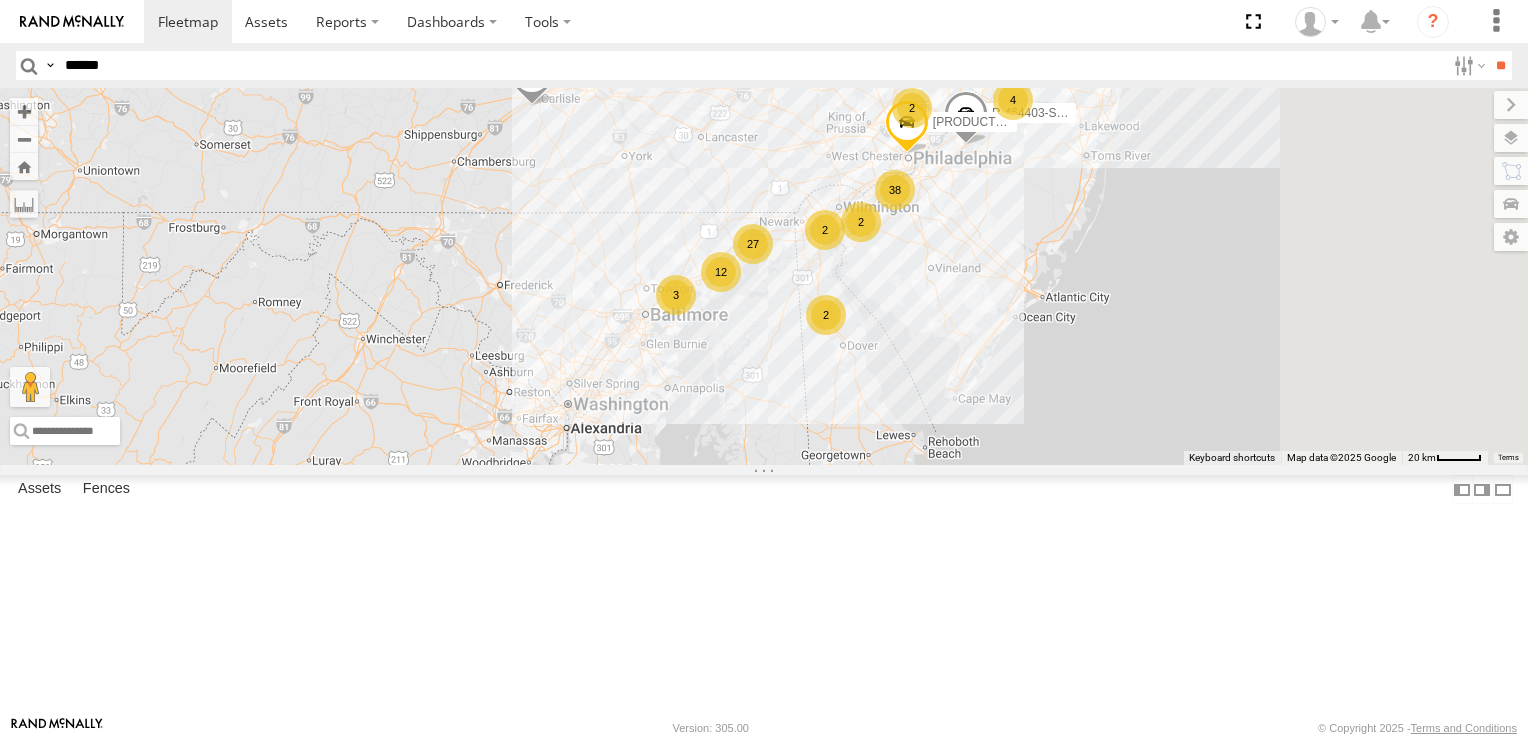 drag, startPoint x: 1023, startPoint y: 440, endPoint x: 856, endPoint y: 530, distance: 189.70767 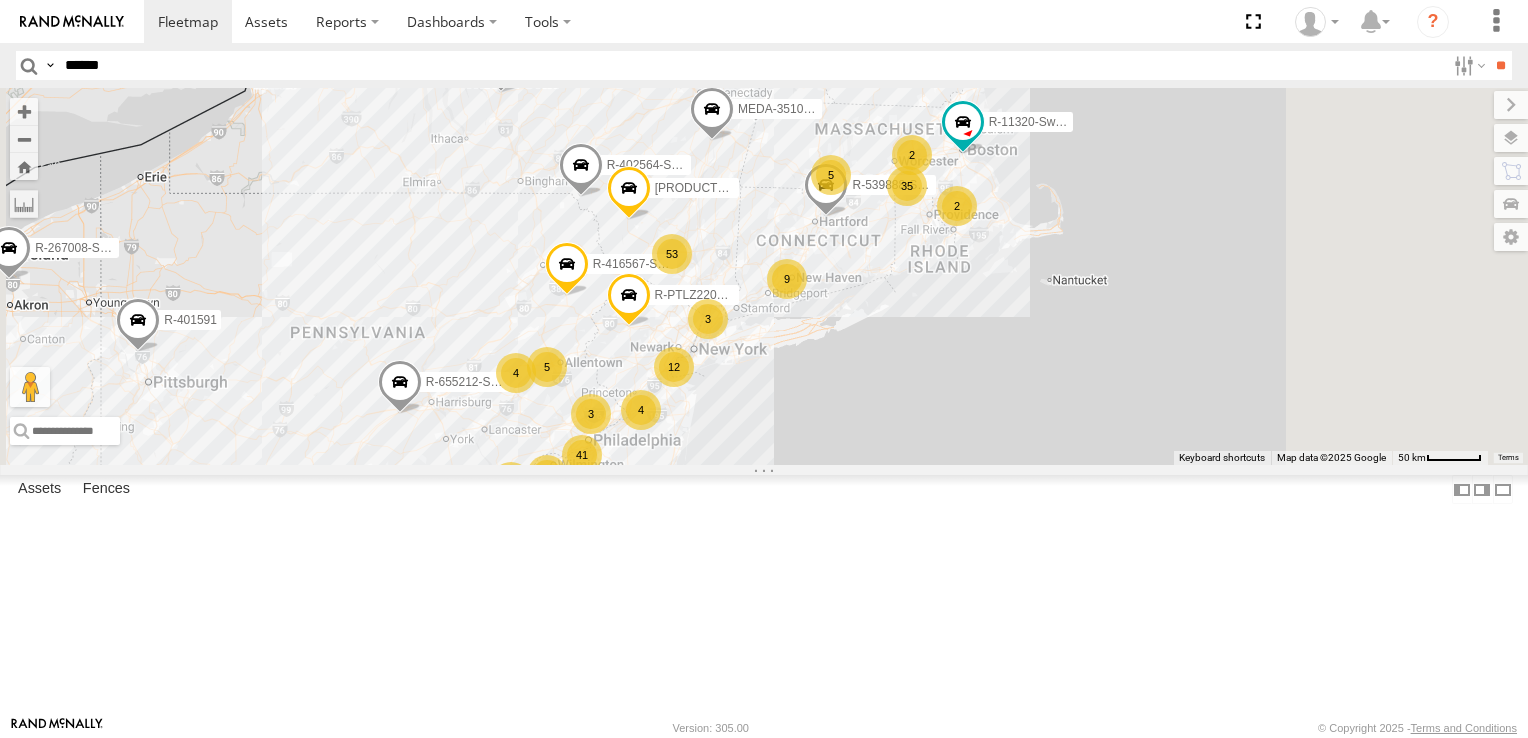 drag, startPoint x: 1115, startPoint y: 477, endPoint x: 1044, endPoint y: 581, distance: 125.92458 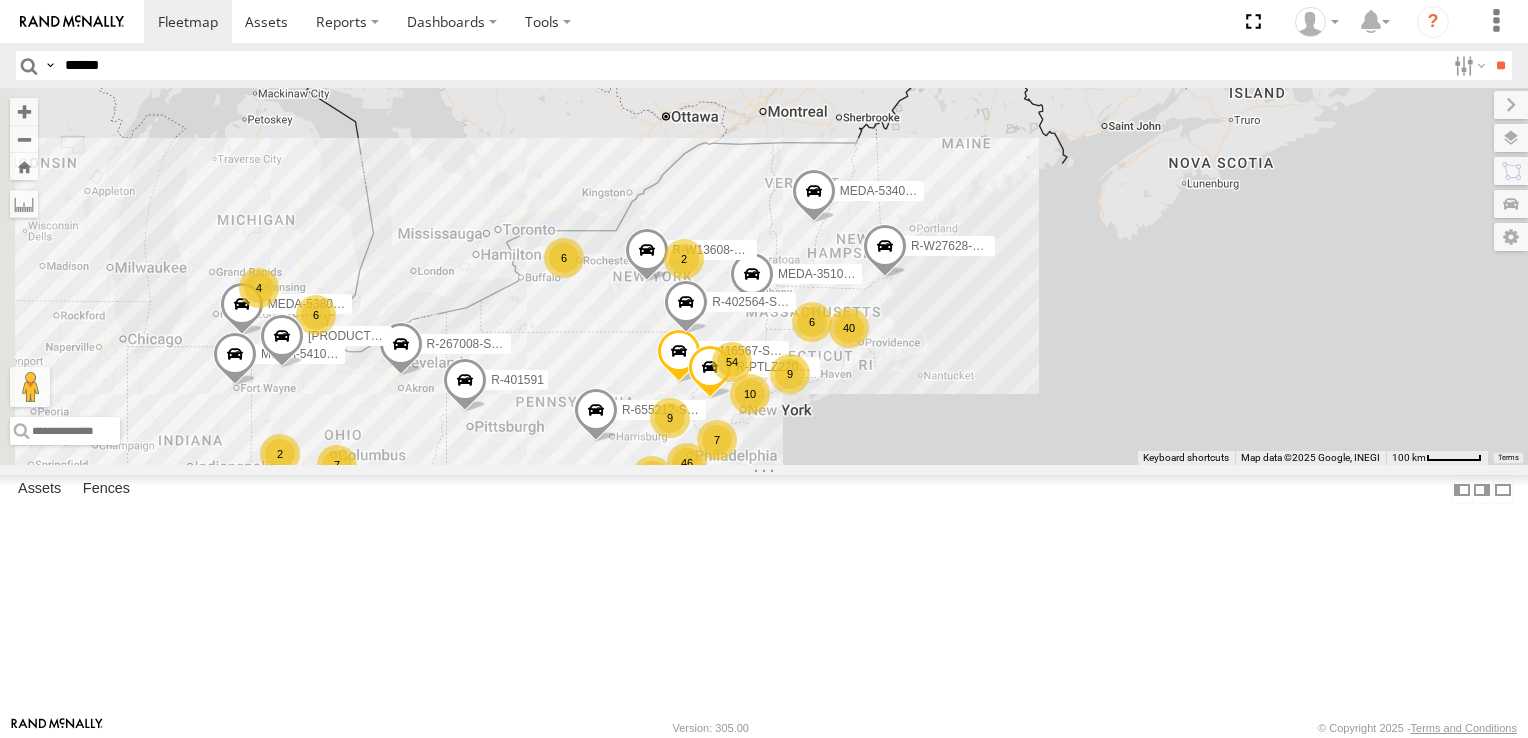 drag, startPoint x: 1036, startPoint y: 602, endPoint x: 1072, endPoint y: 542, distance: 69.97142 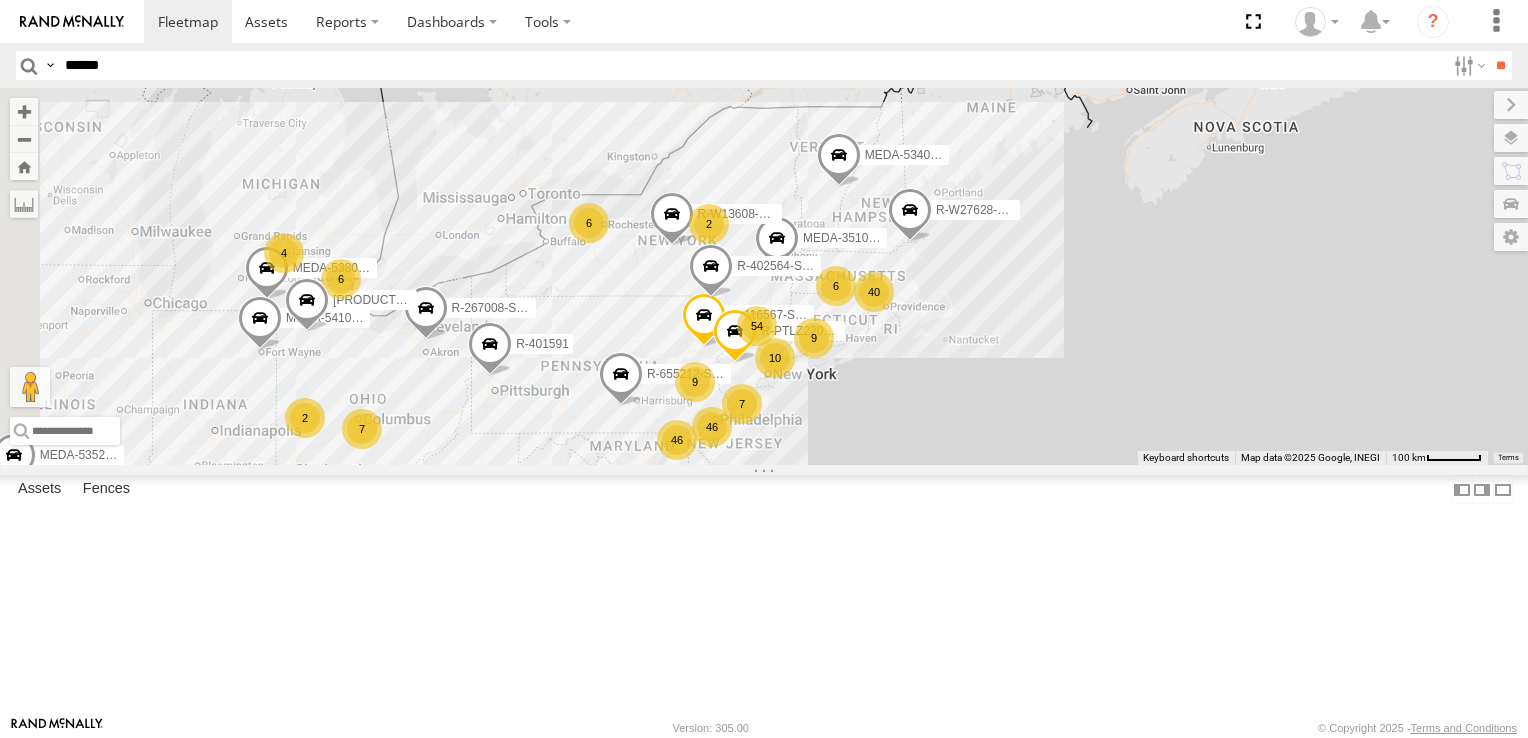 drag, startPoint x: 1051, startPoint y: 595, endPoint x: 1078, endPoint y: 566, distance: 39.623226 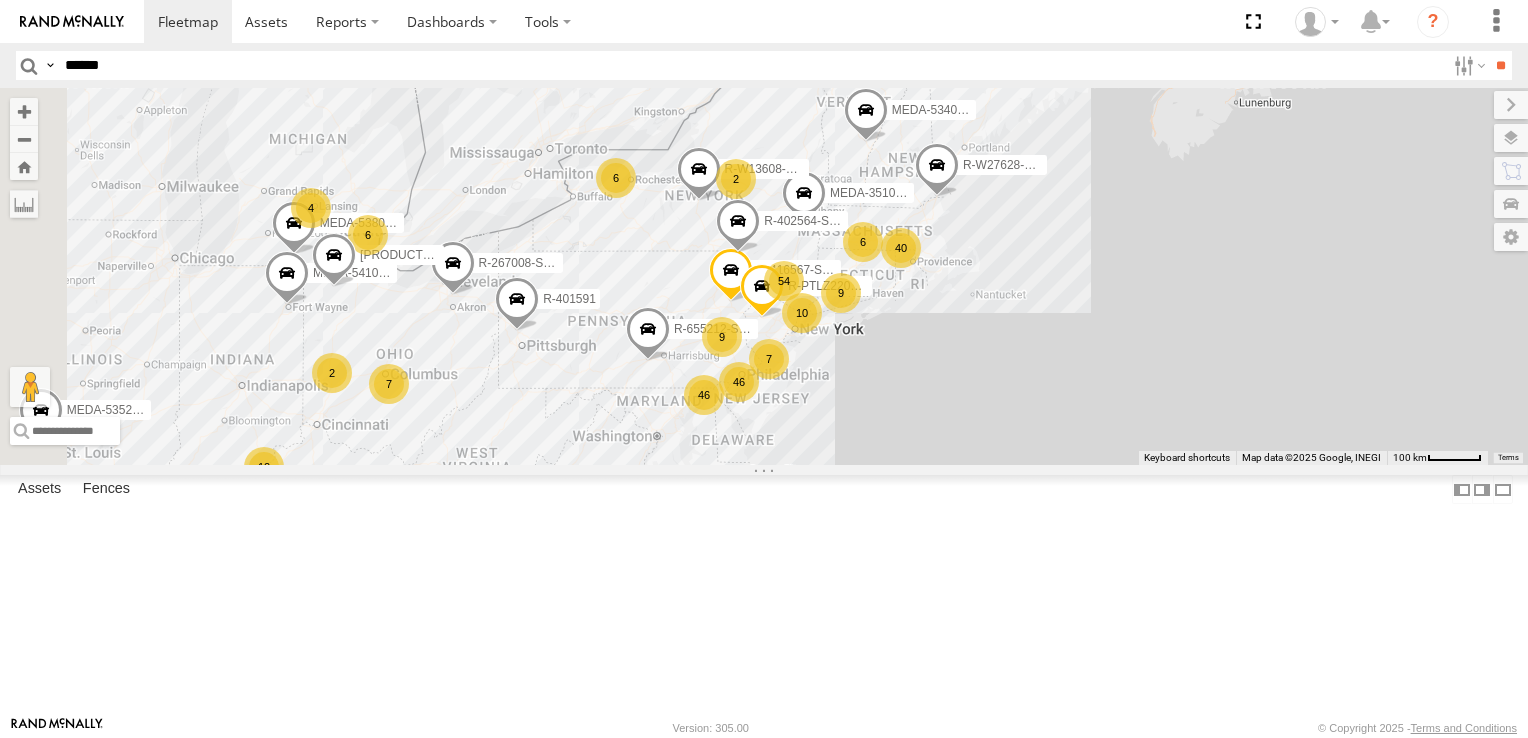 drag, startPoint x: 1045, startPoint y: 604, endPoint x: 1079, endPoint y: 542, distance: 70.71068 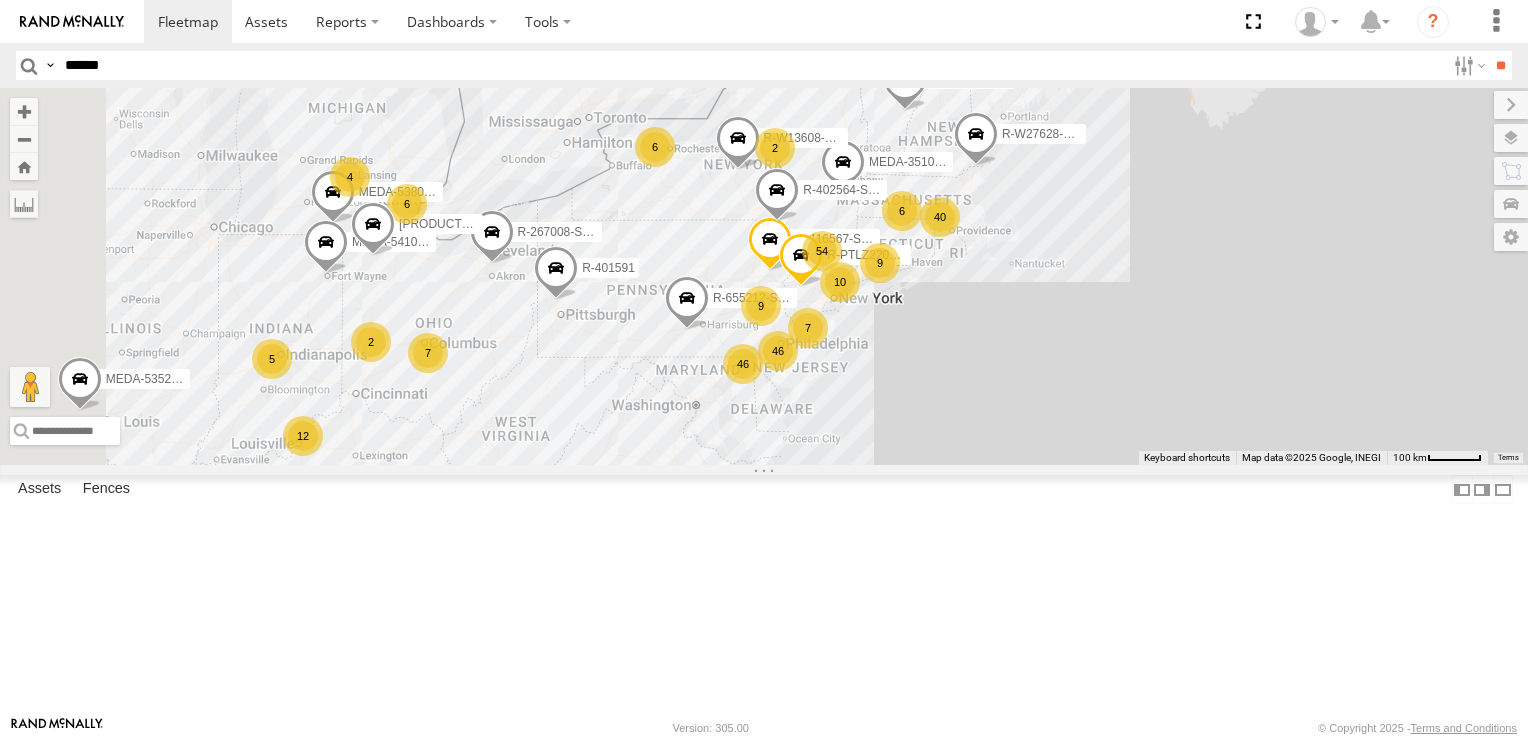 drag, startPoint x: 1056, startPoint y: 567, endPoint x: 1093, endPoint y: 549, distance: 41.14608 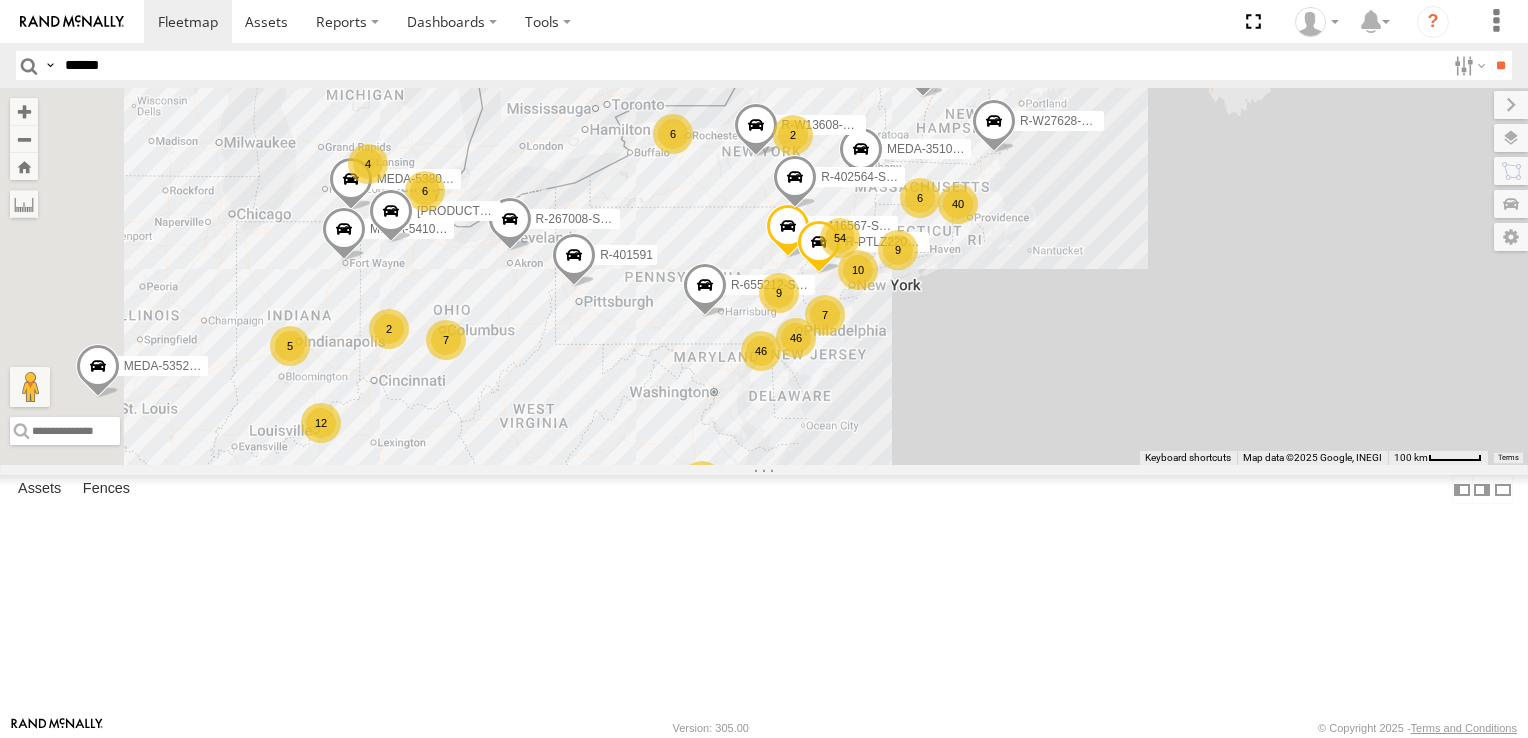 drag, startPoint x: 1062, startPoint y: 584, endPoint x: 1164, endPoint y: 515, distance: 123.146255 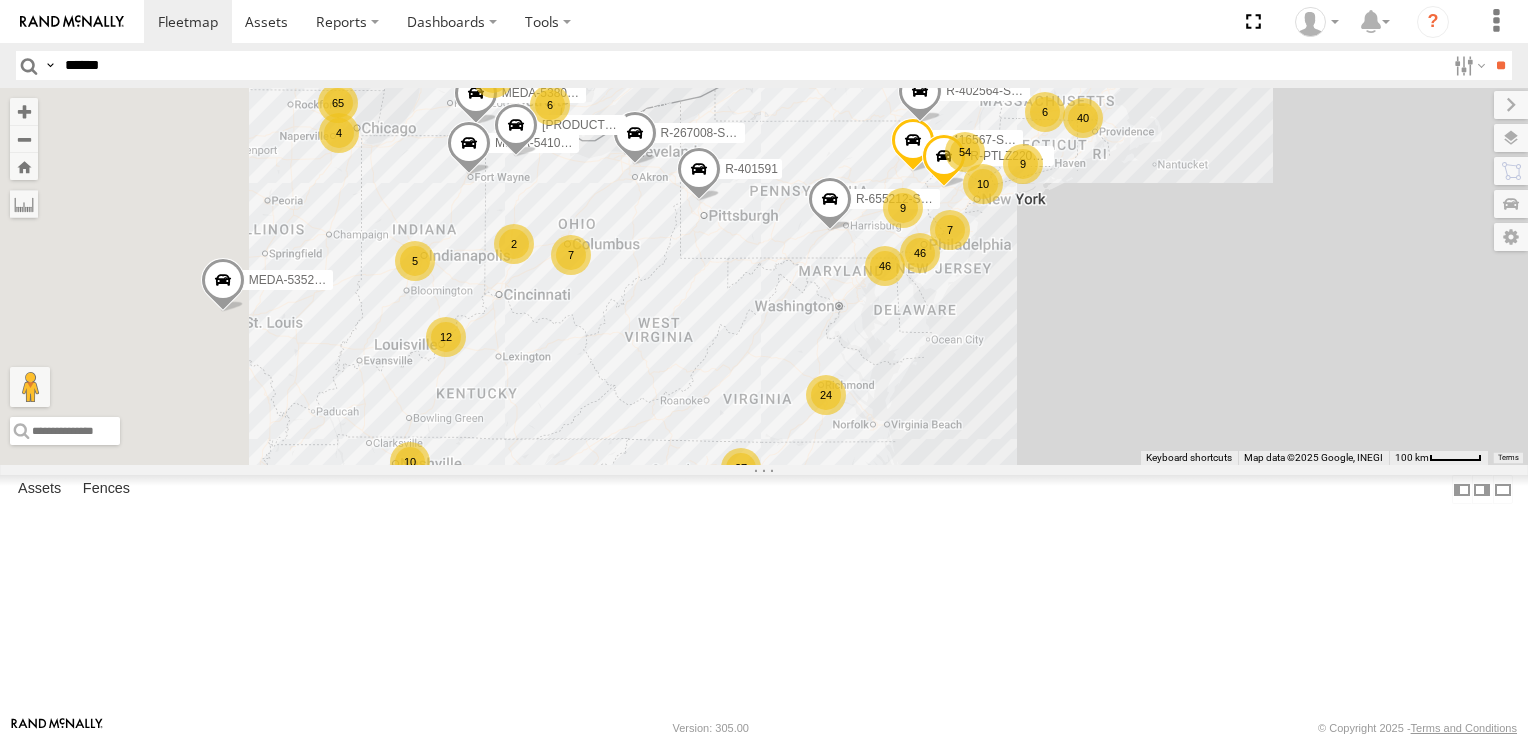 drag, startPoint x: 1096, startPoint y: 623, endPoint x: 1106, endPoint y: 497, distance: 126.3962 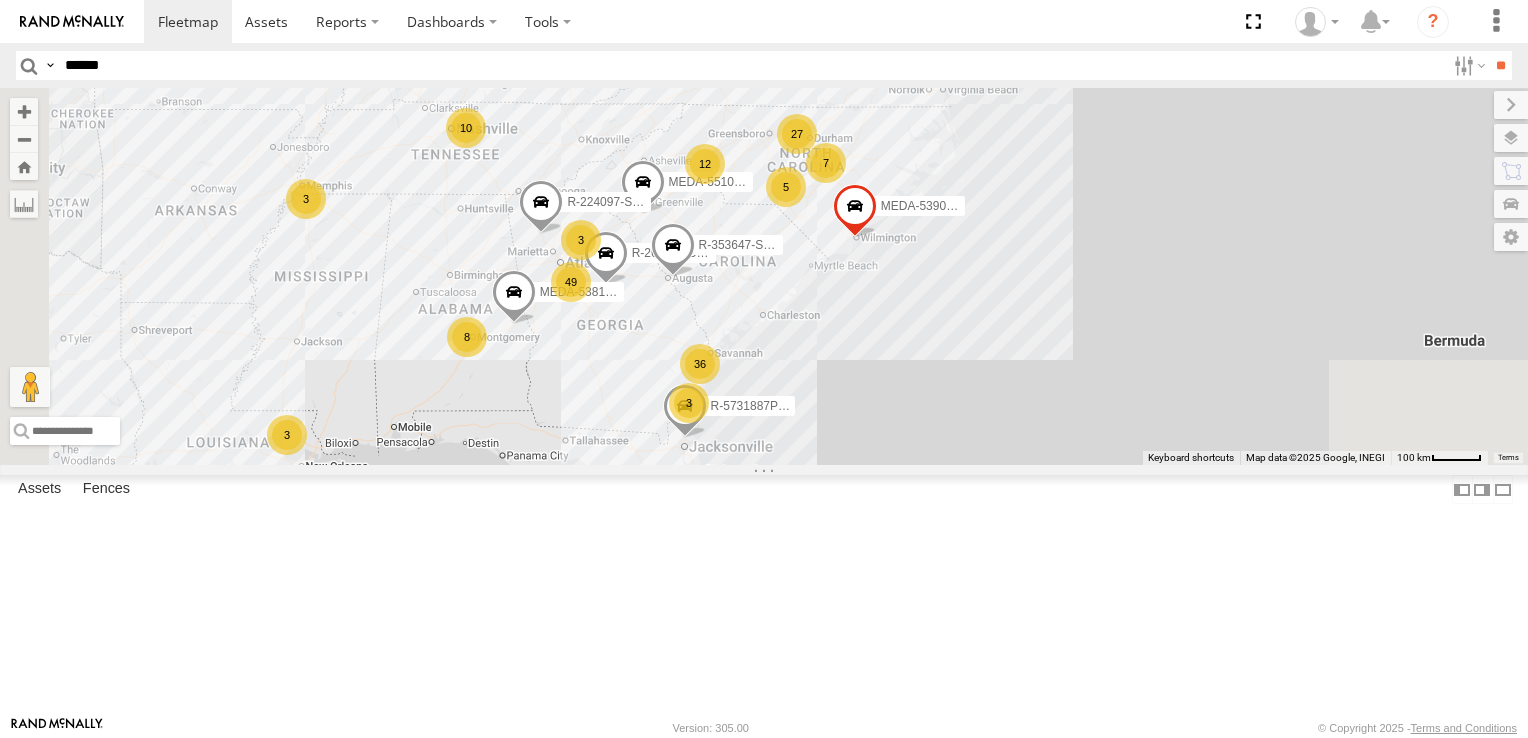 drag, startPoint x: 1059, startPoint y: 584, endPoint x: 1099, endPoint y: 494, distance: 98.48858 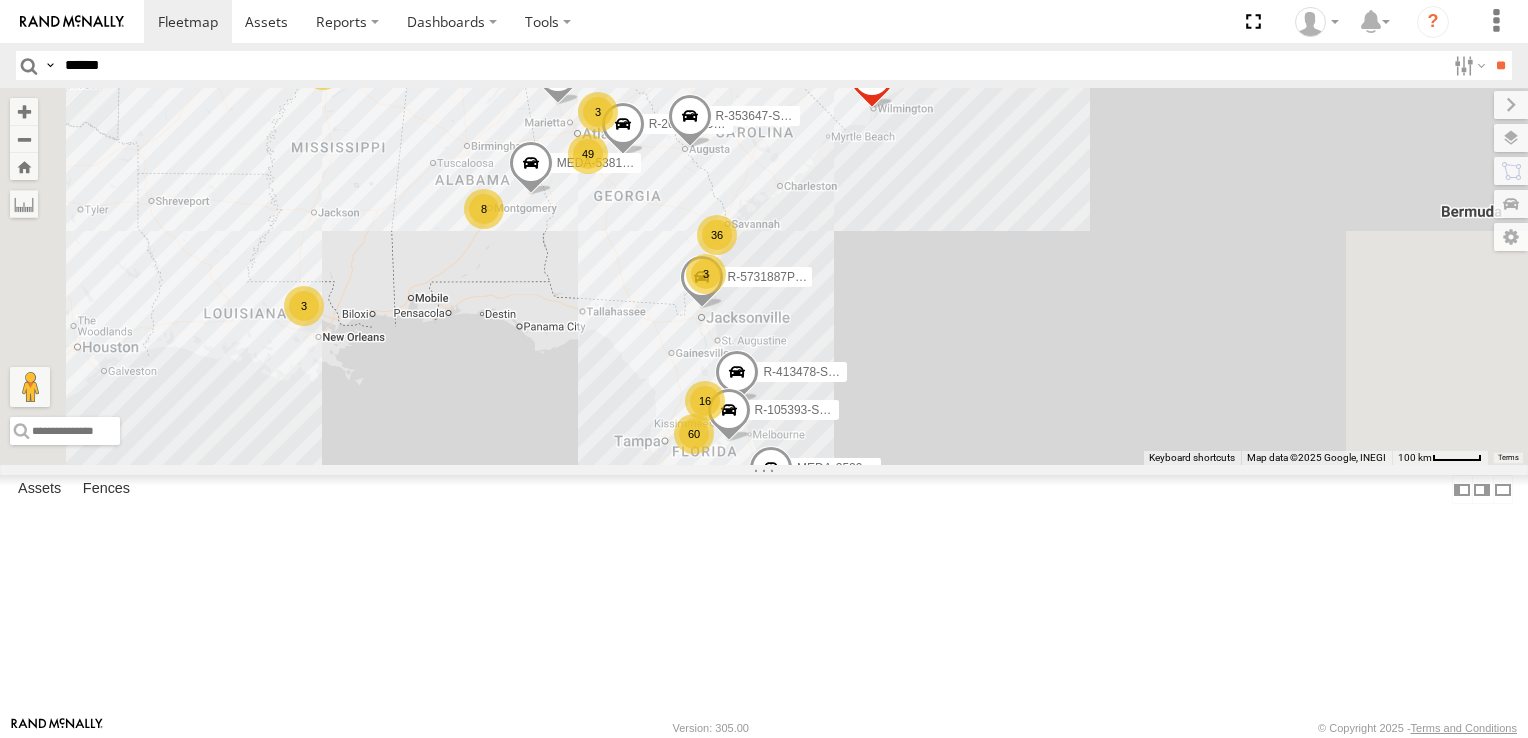 drag, startPoint x: 1069, startPoint y: 550, endPoint x: 1072, endPoint y: 456, distance: 94.04786 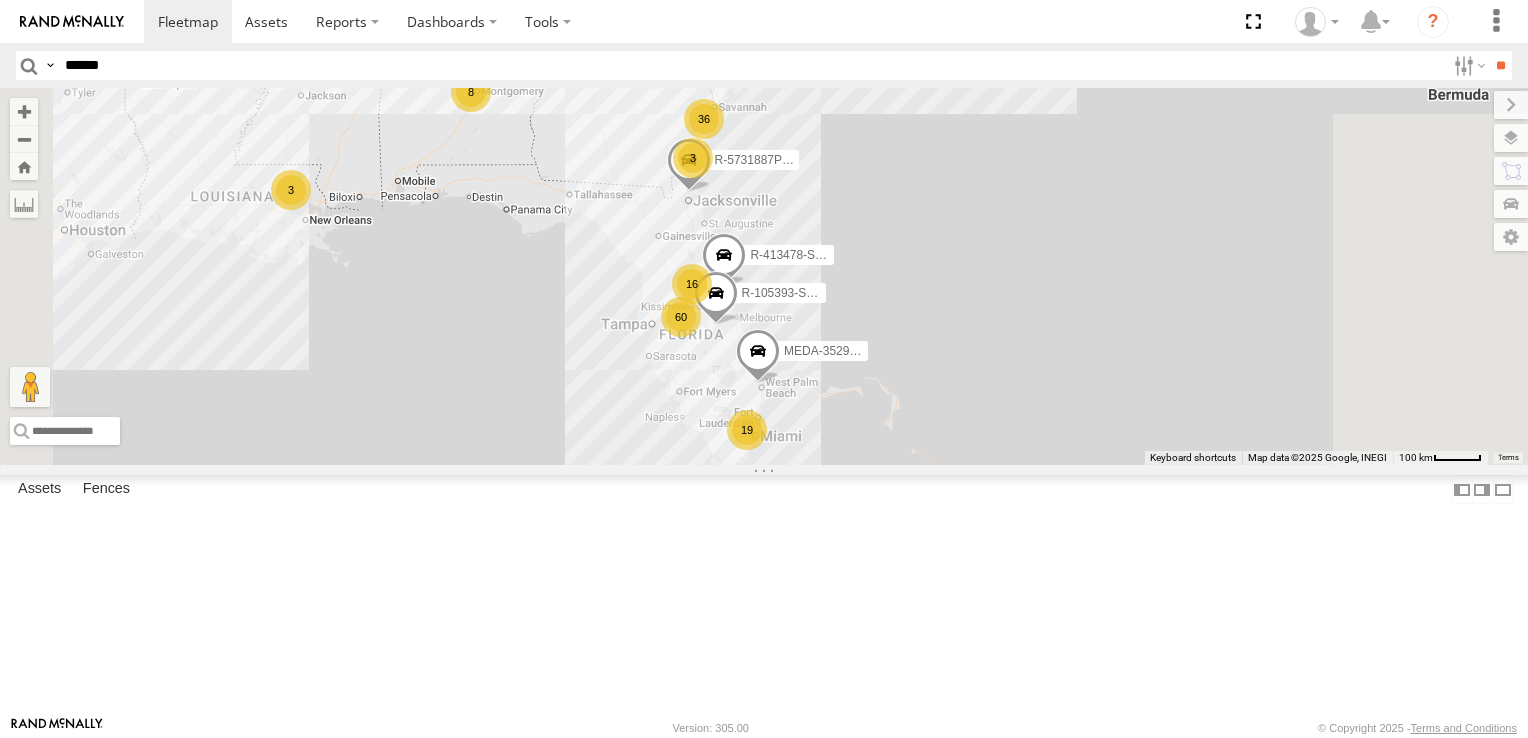 drag, startPoint x: 1075, startPoint y: 542, endPoint x: 1061, endPoint y: 482, distance: 61.611687 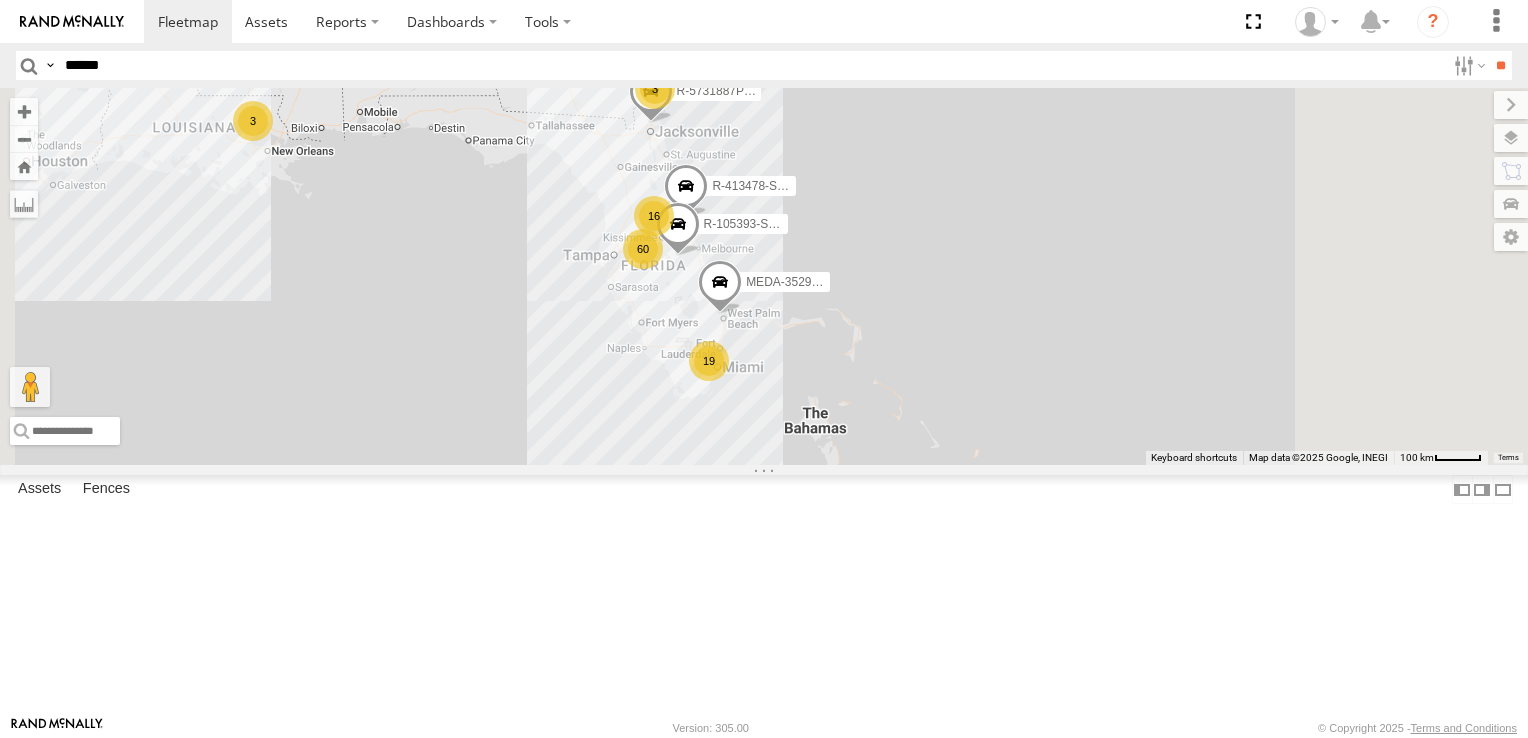 drag, startPoint x: 1073, startPoint y: 543, endPoint x: 1006, endPoint y: 439, distance: 123.71338 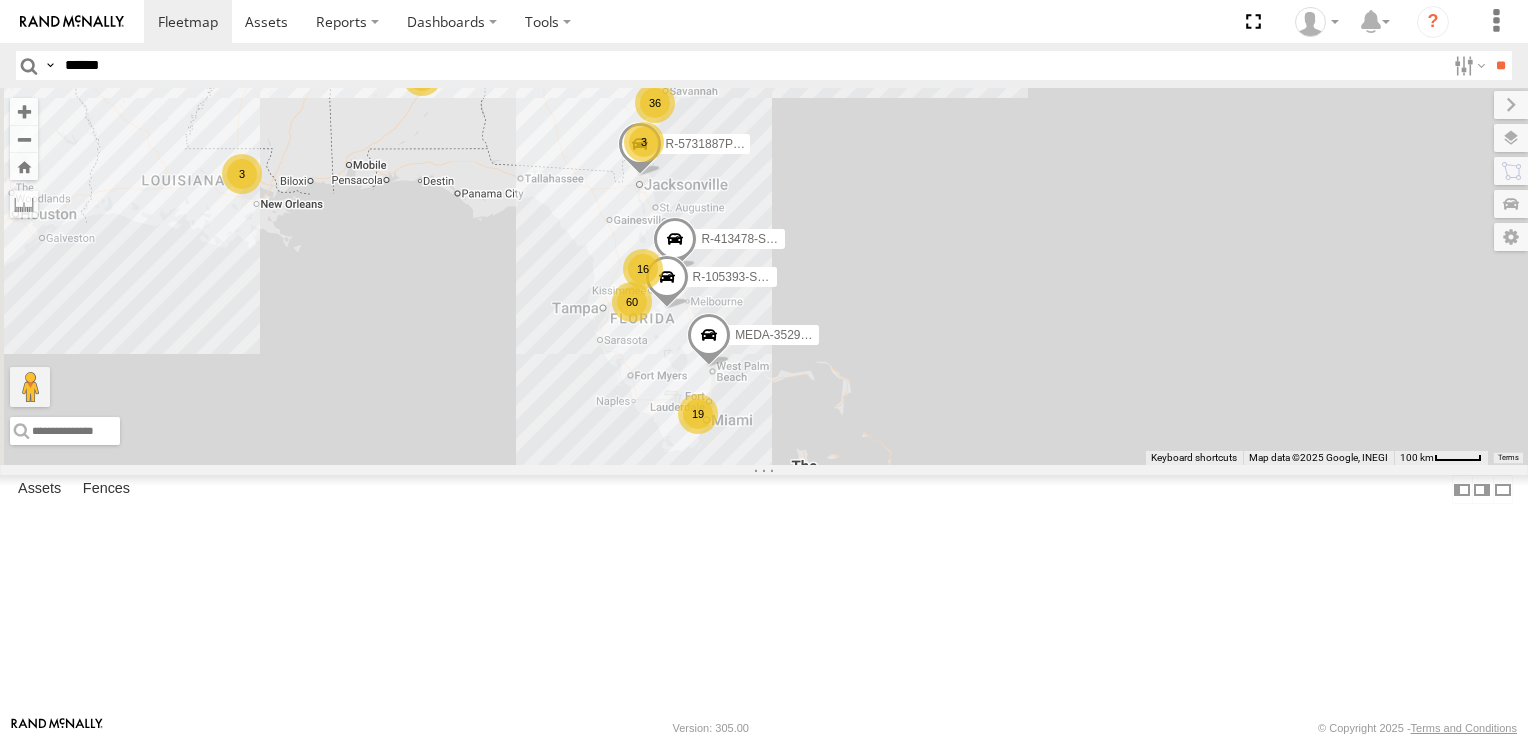 drag, startPoint x: 1004, startPoint y: 444, endPoint x: 1021, endPoint y: 583, distance: 140.0357 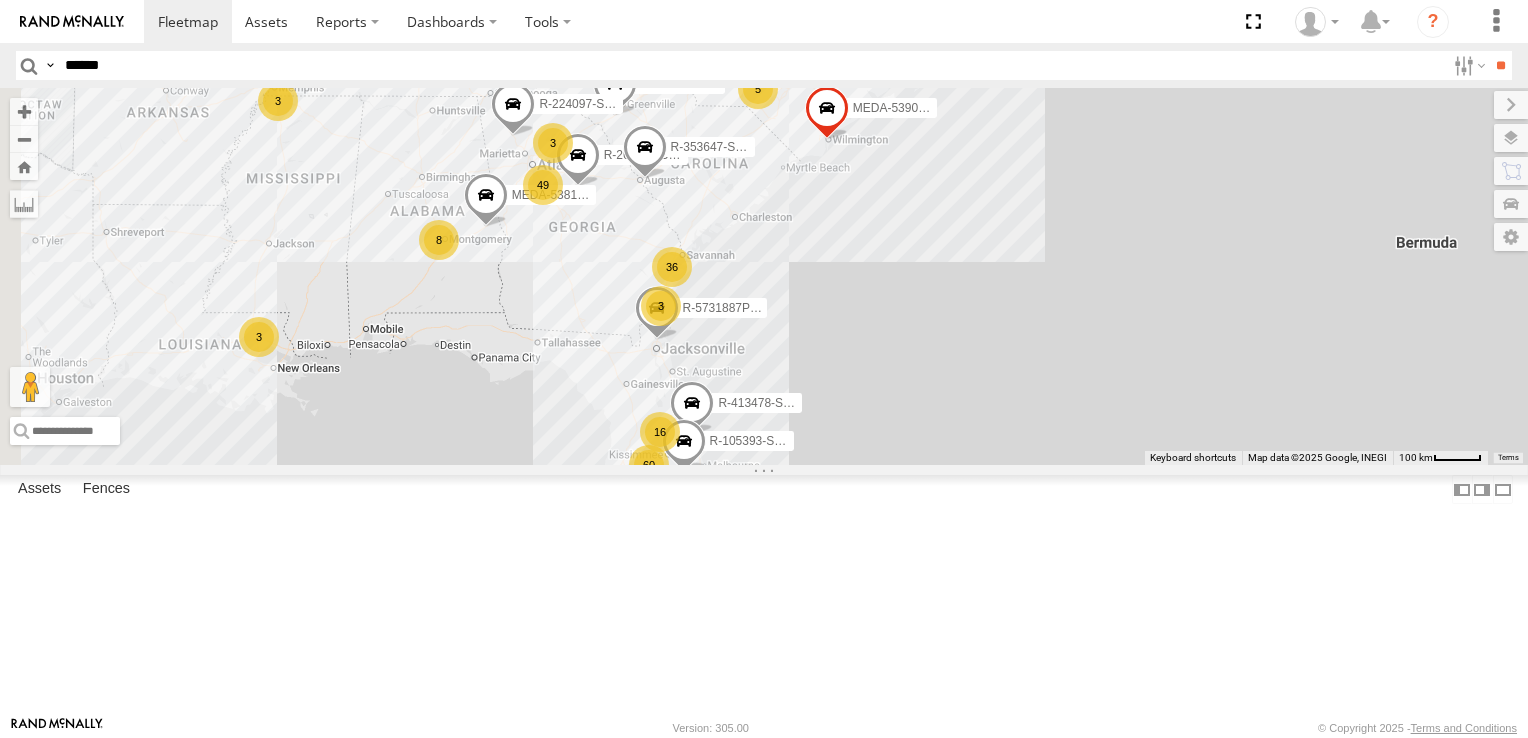drag, startPoint x: 1049, startPoint y: 539, endPoint x: 1022, endPoint y: 618, distance: 83.48653 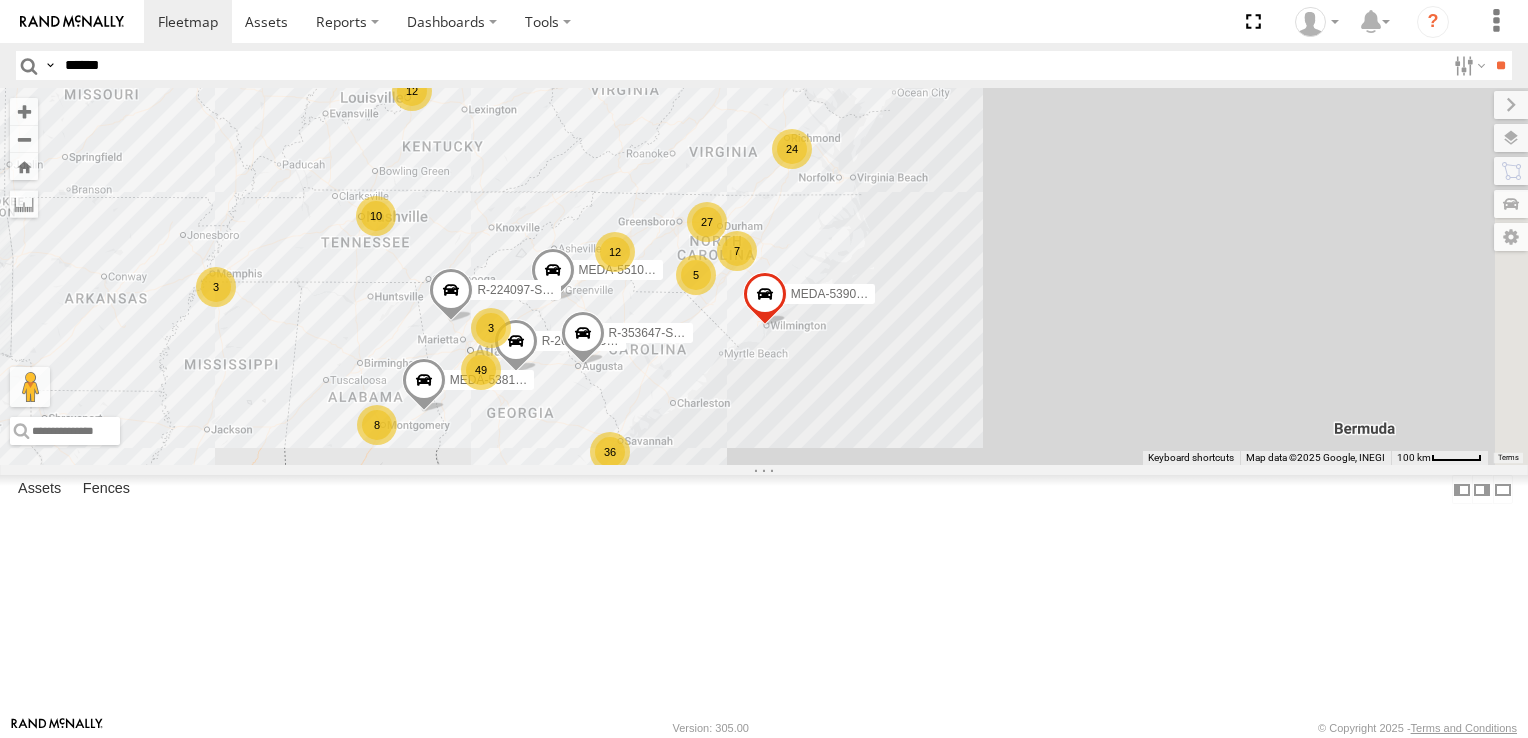 drag, startPoint x: 1040, startPoint y: 565, endPoint x: 1009, endPoint y: 628, distance: 70.21396 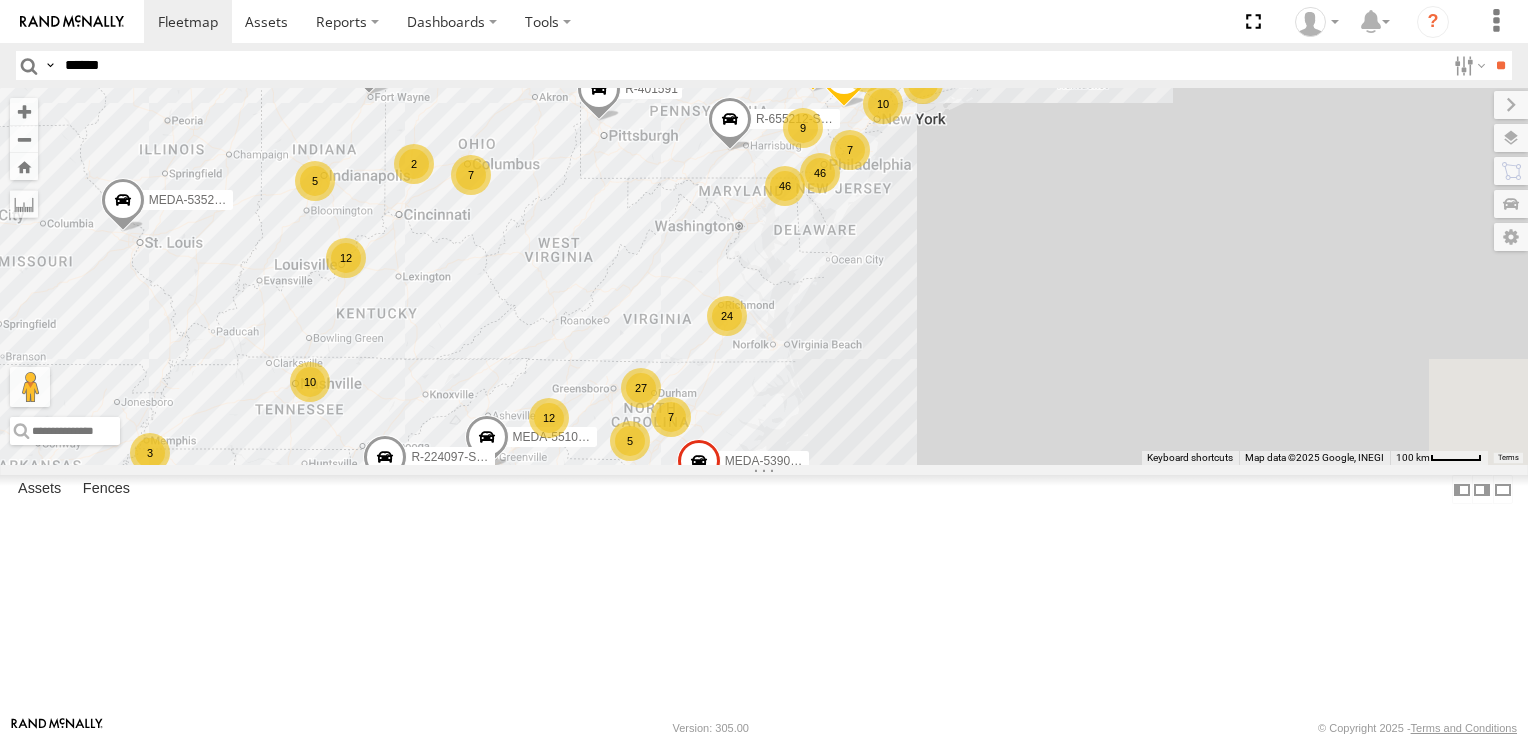 drag, startPoint x: 1031, startPoint y: 606, endPoint x: 999, endPoint y: 672, distance: 73.34848 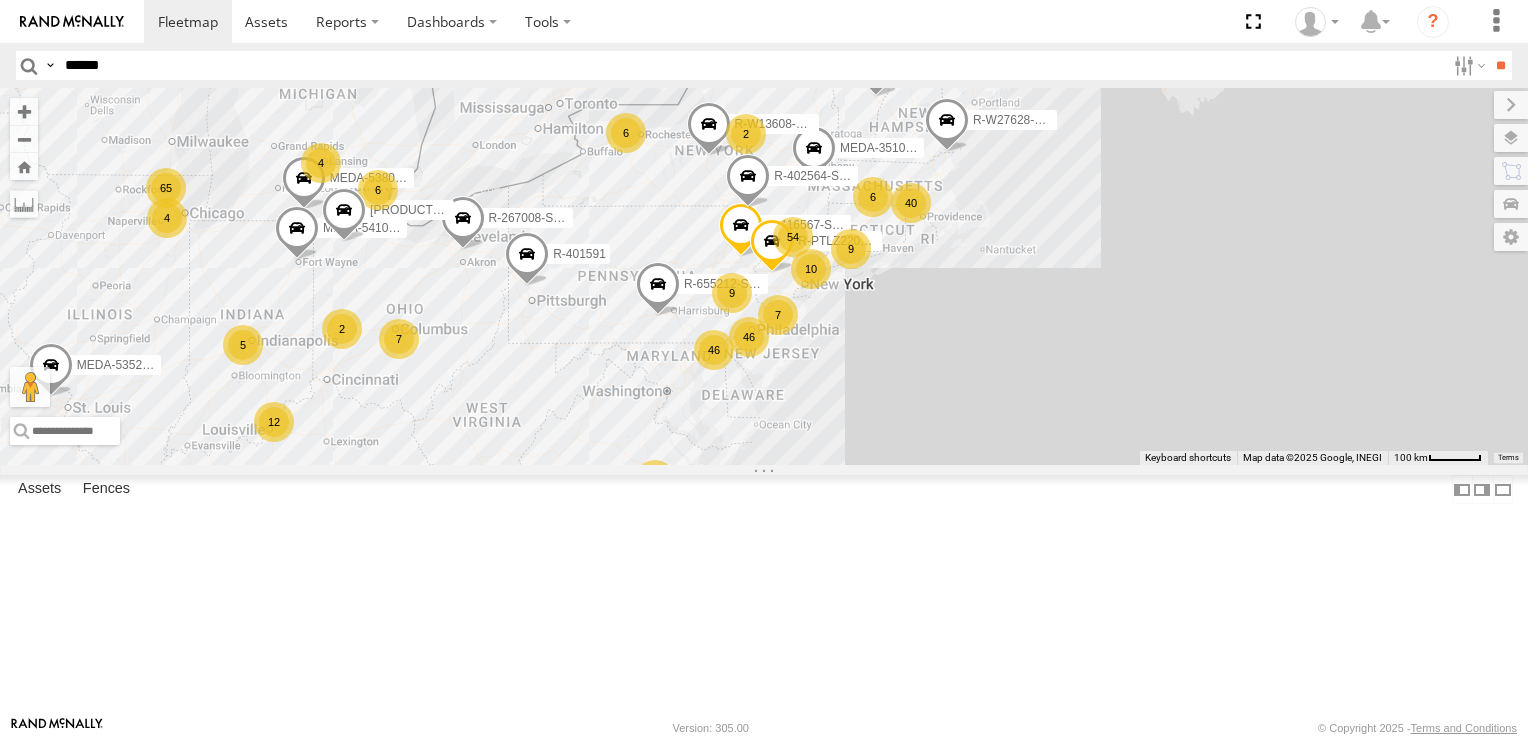 drag, startPoint x: 1019, startPoint y: 607, endPoint x: 995, endPoint y: 683, distance: 79.69943 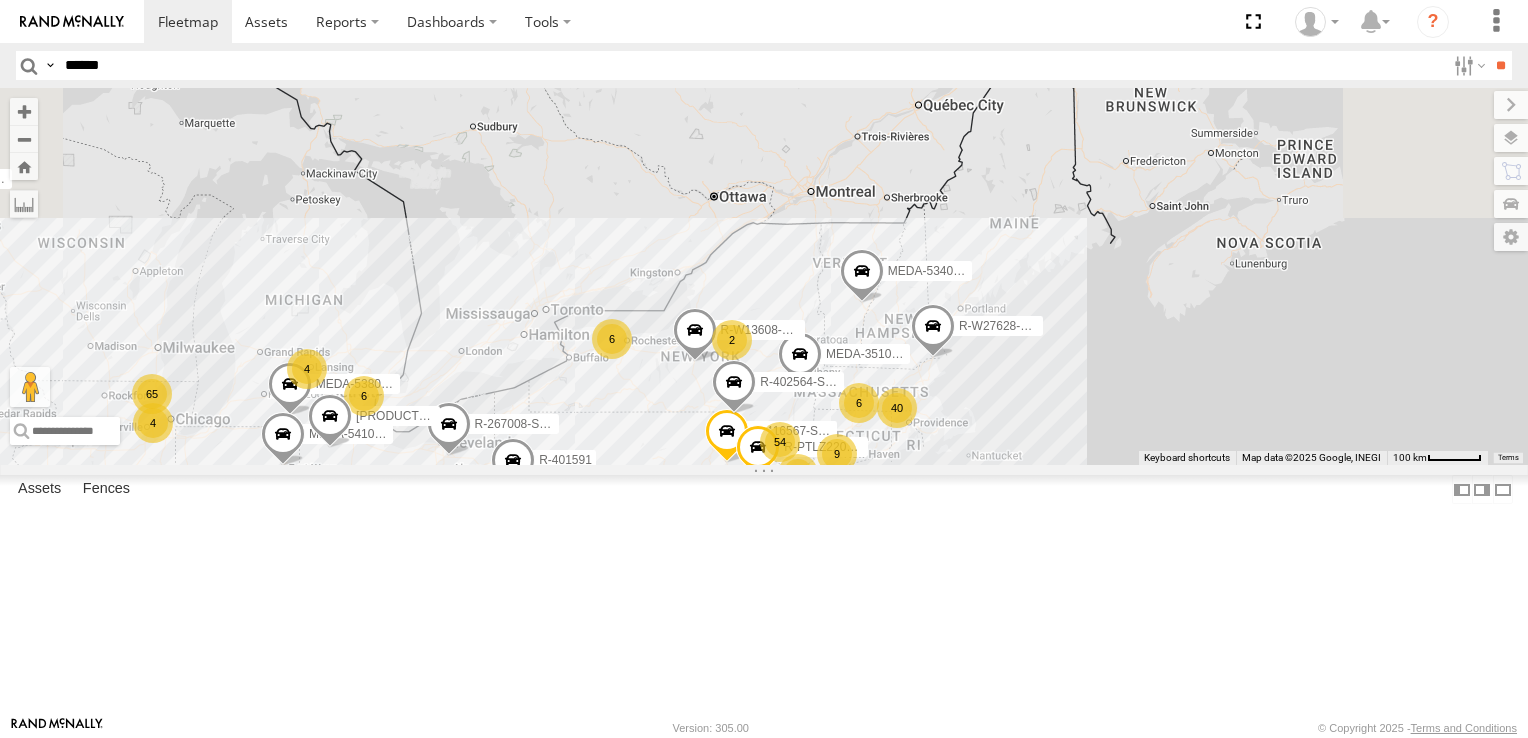 drag, startPoint x: 1080, startPoint y: 646, endPoint x: 1103, endPoint y: 675, distance: 37.01351 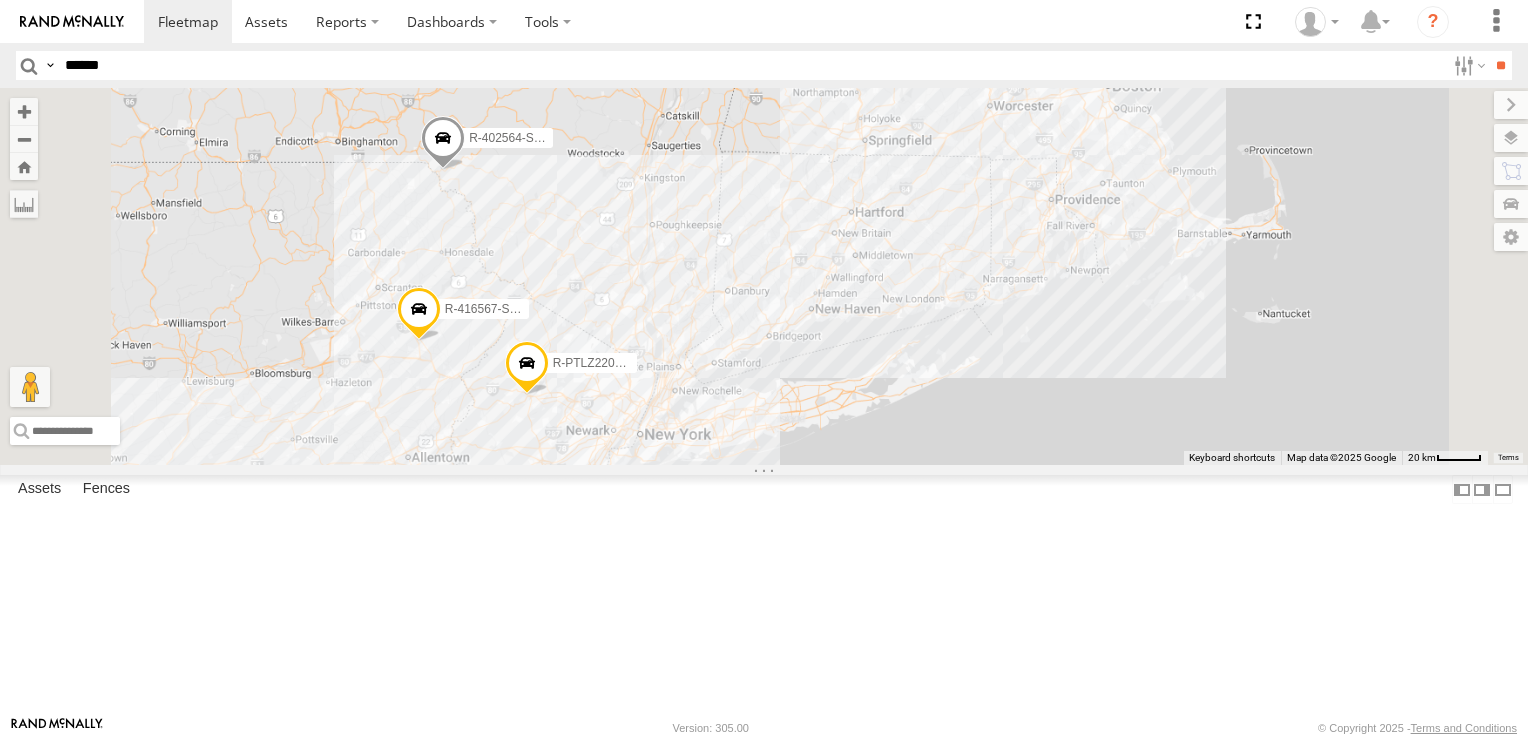 drag, startPoint x: 1109, startPoint y: 645, endPoint x: 1147, endPoint y: 548, distance: 104.177734 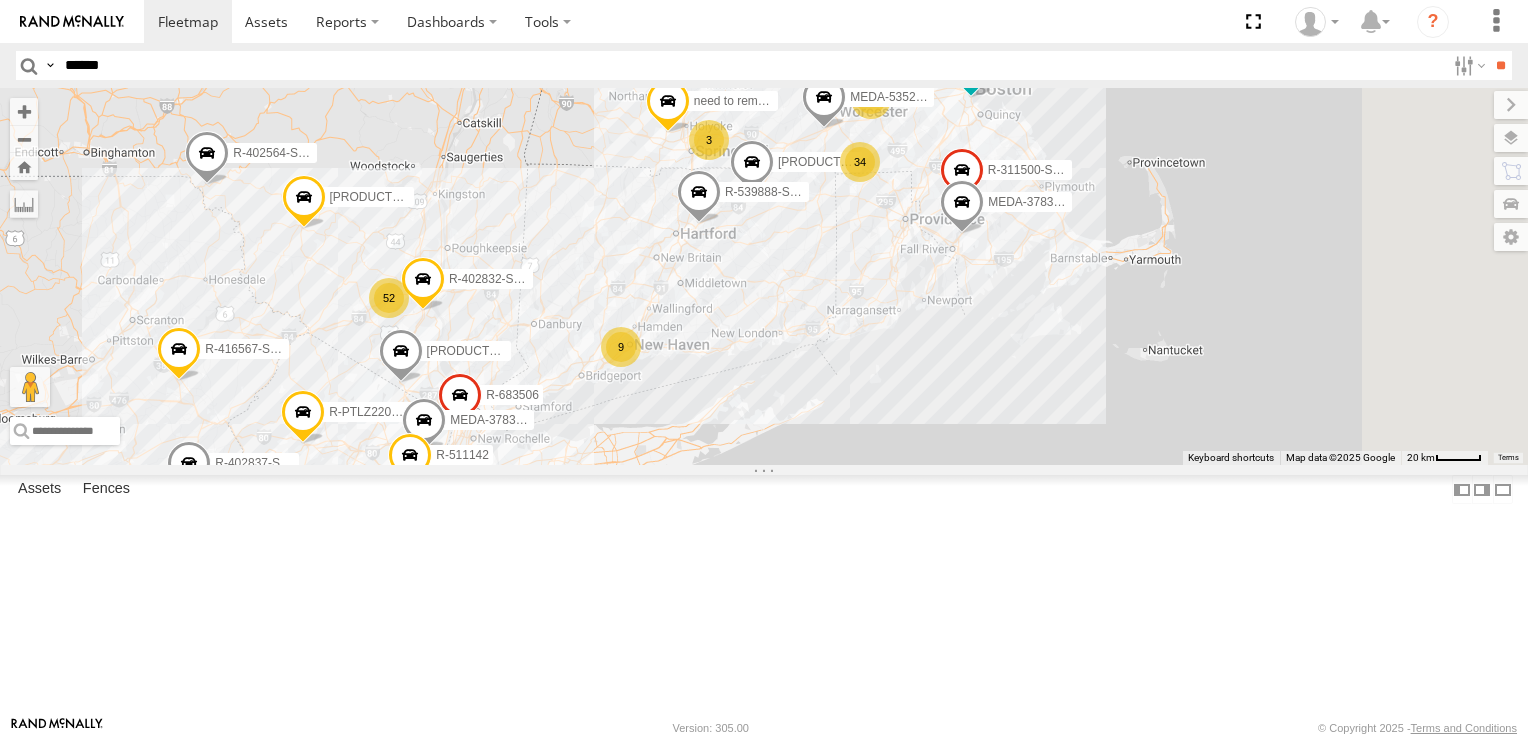 drag, startPoint x: 1257, startPoint y: 298, endPoint x: 1053, endPoint y: 362, distance: 213.80365 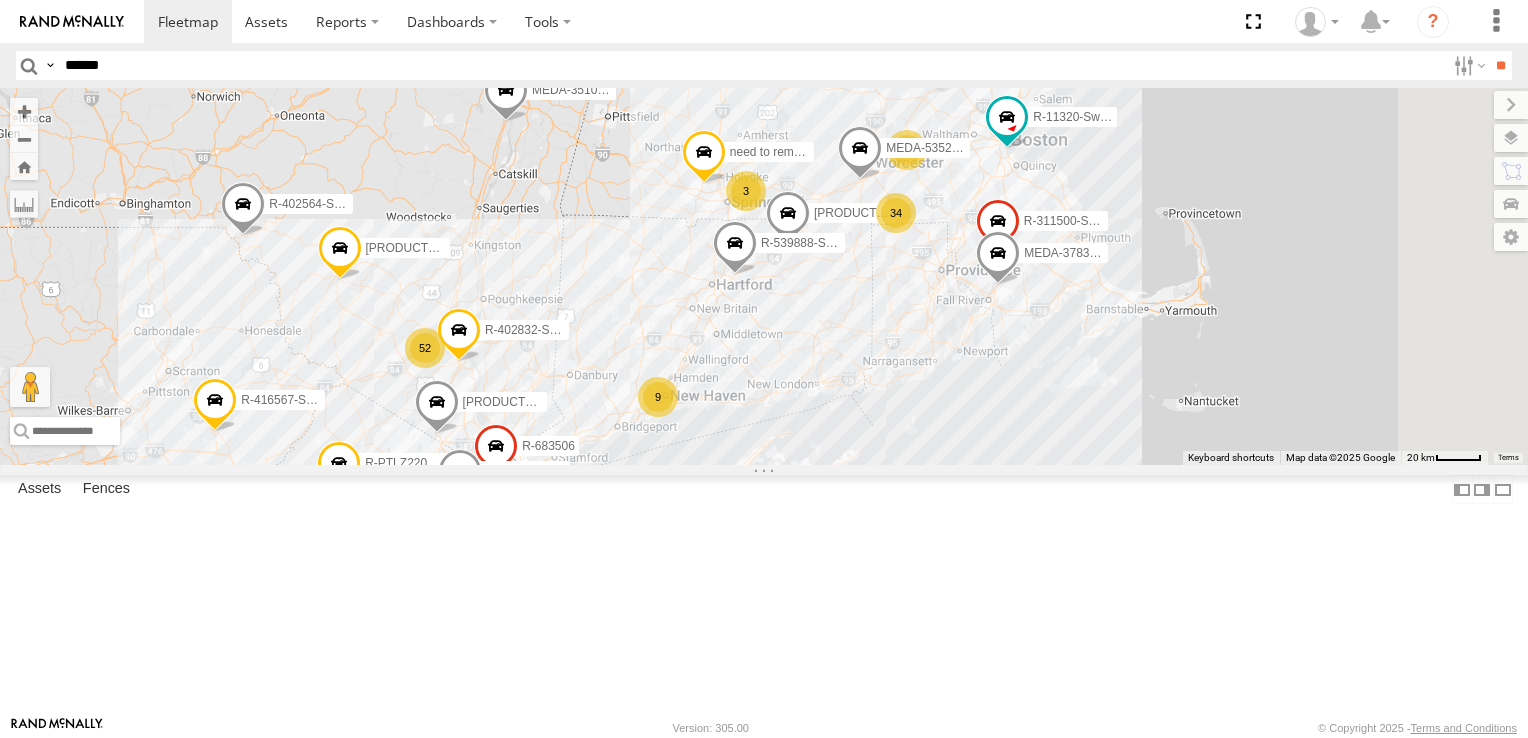 drag, startPoint x: 1153, startPoint y: 252, endPoint x: 1236, endPoint y: 308, distance: 100.12492 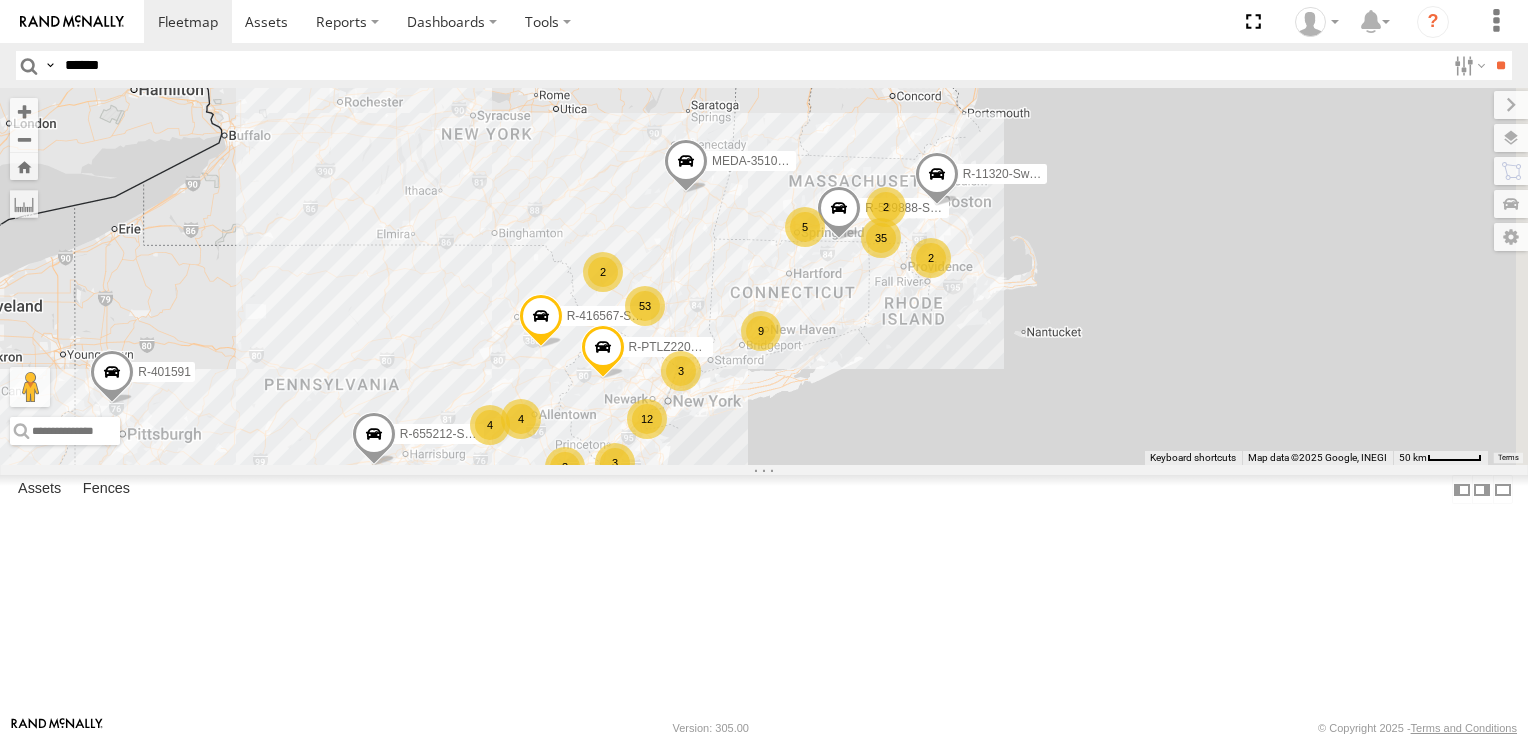 drag, startPoint x: 1236, startPoint y: 283, endPoint x: 1076, endPoint y: 508, distance: 276.08875 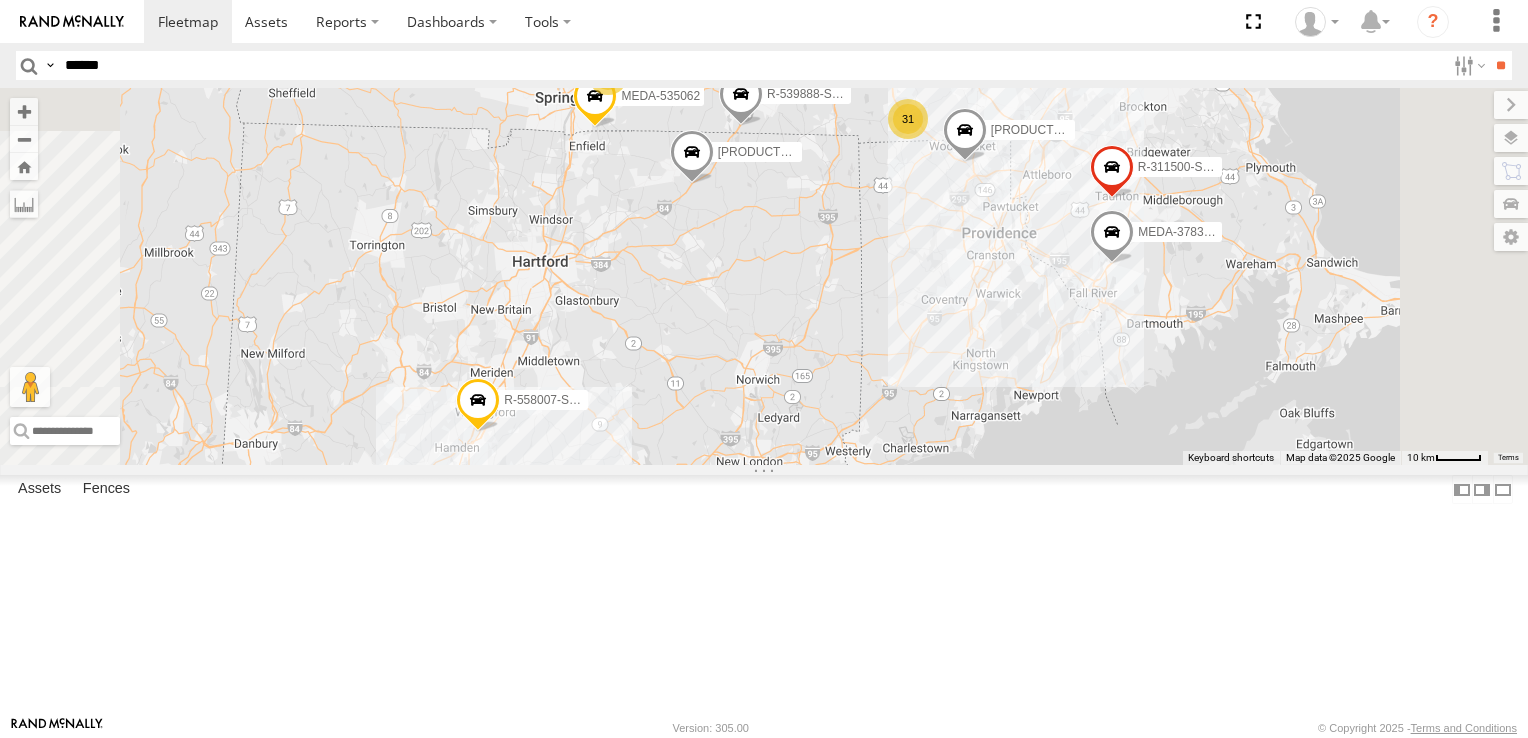 drag, startPoint x: 1168, startPoint y: 328, endPoint x: 1032, endPoint y: 504, distance: 222.42302 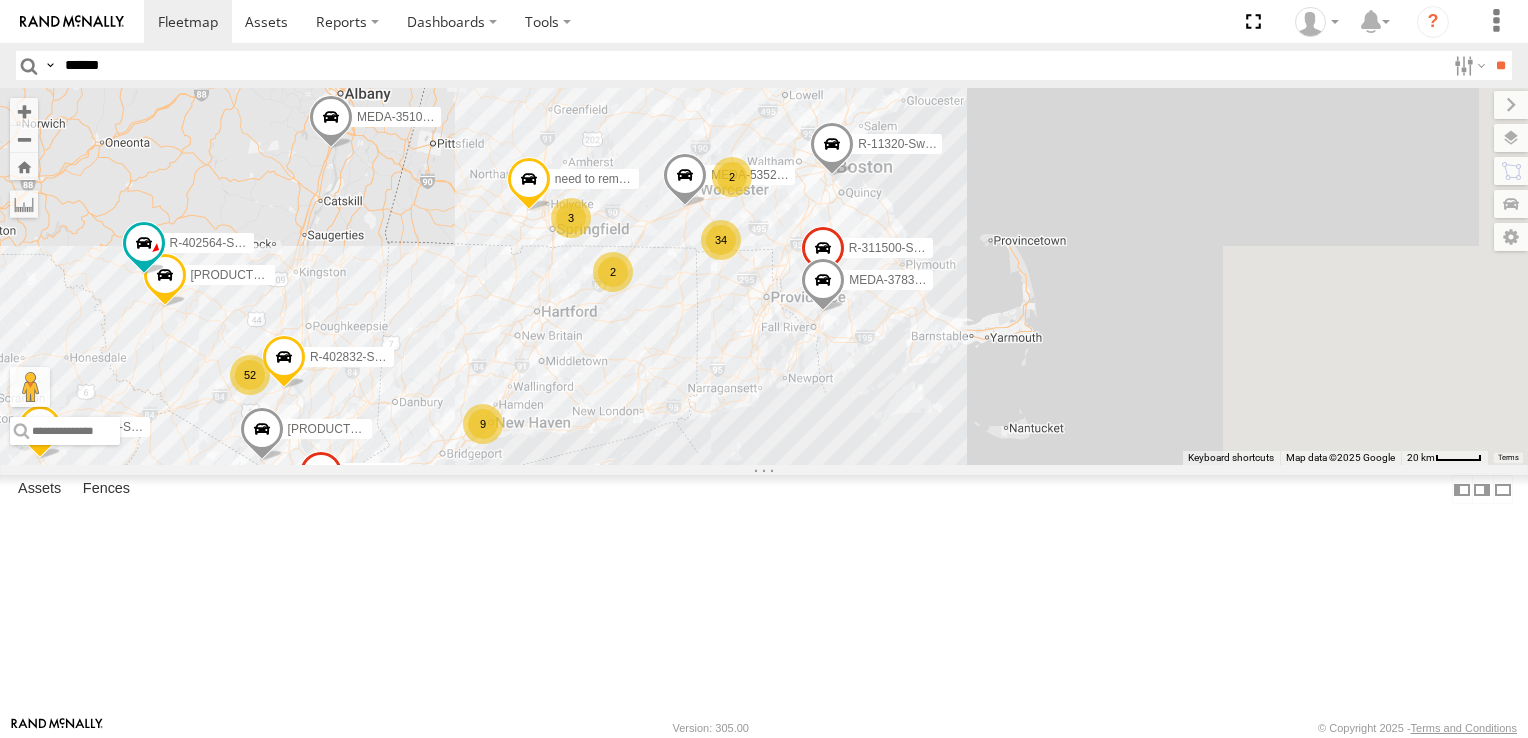 drag, startPoint x: 1060, startPoint y: 538, endPoint x: 947, endPoint y: 507, distance: 117.17508 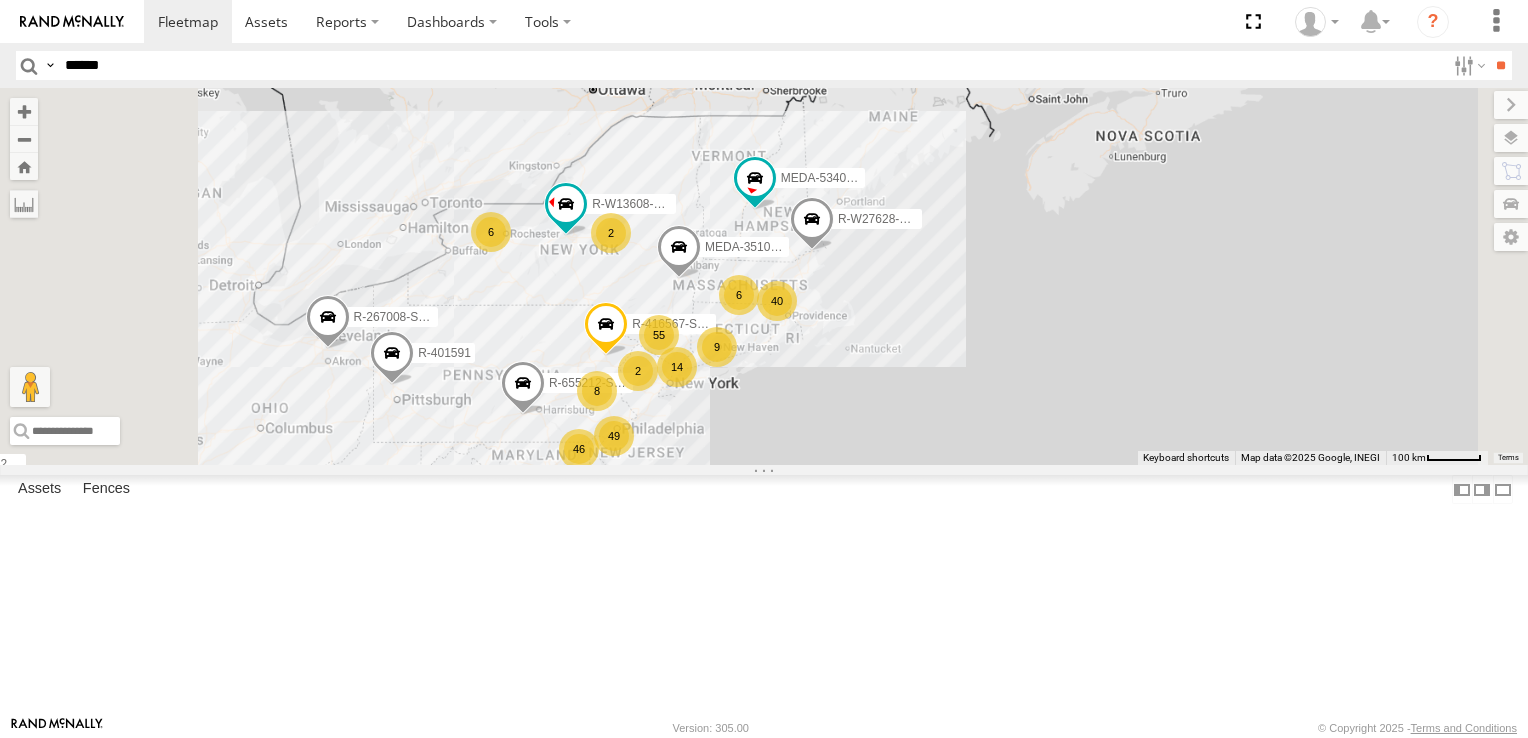 drag, startPoint x: 941, startPoint y: 550, endPoint x: 1044, endPoint y: 490, distance: 119.20151 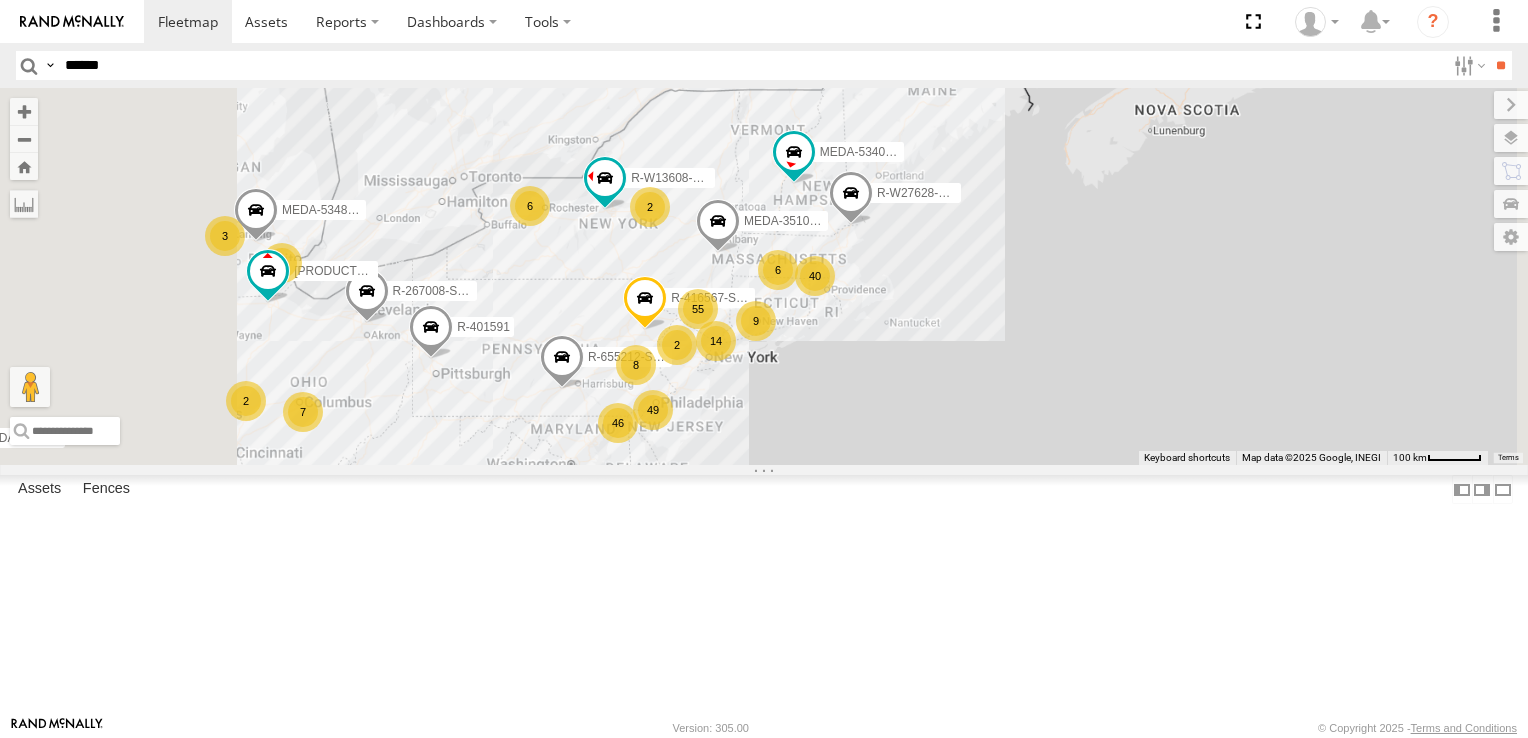 drag, startPoint x: 1032, startPoint y: 536, endPoint x: 1076, endPoint y: 481, distance: 70.434364 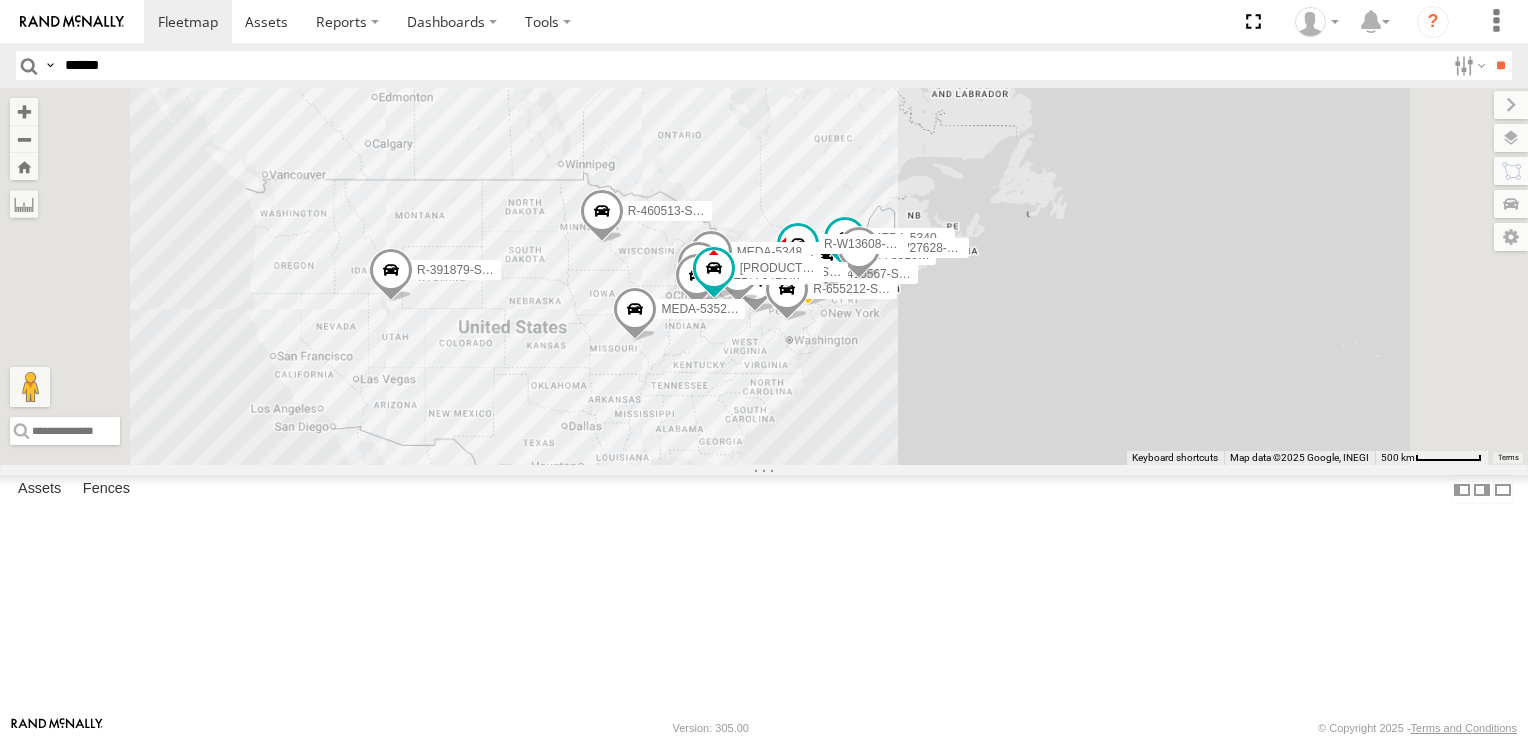 drag, startPoint x: 1072, startPoint y: 523, endPoint x: 1088, endPoint y: 488, distance: 38.483765 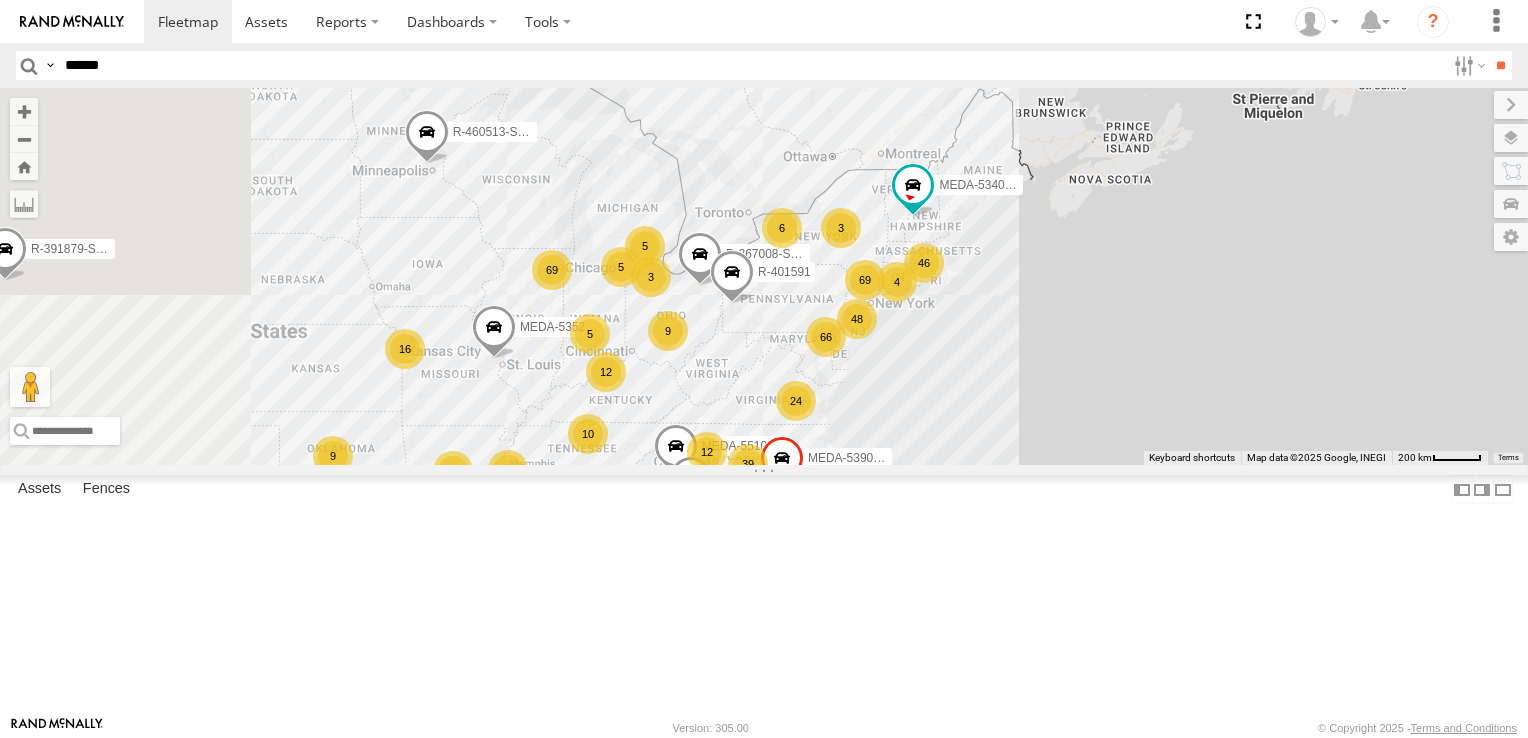 drag, startPoint x: 1036, startPoint y: 458, endPoint x: 1097, endPoint y: 527, distance: 92.09777 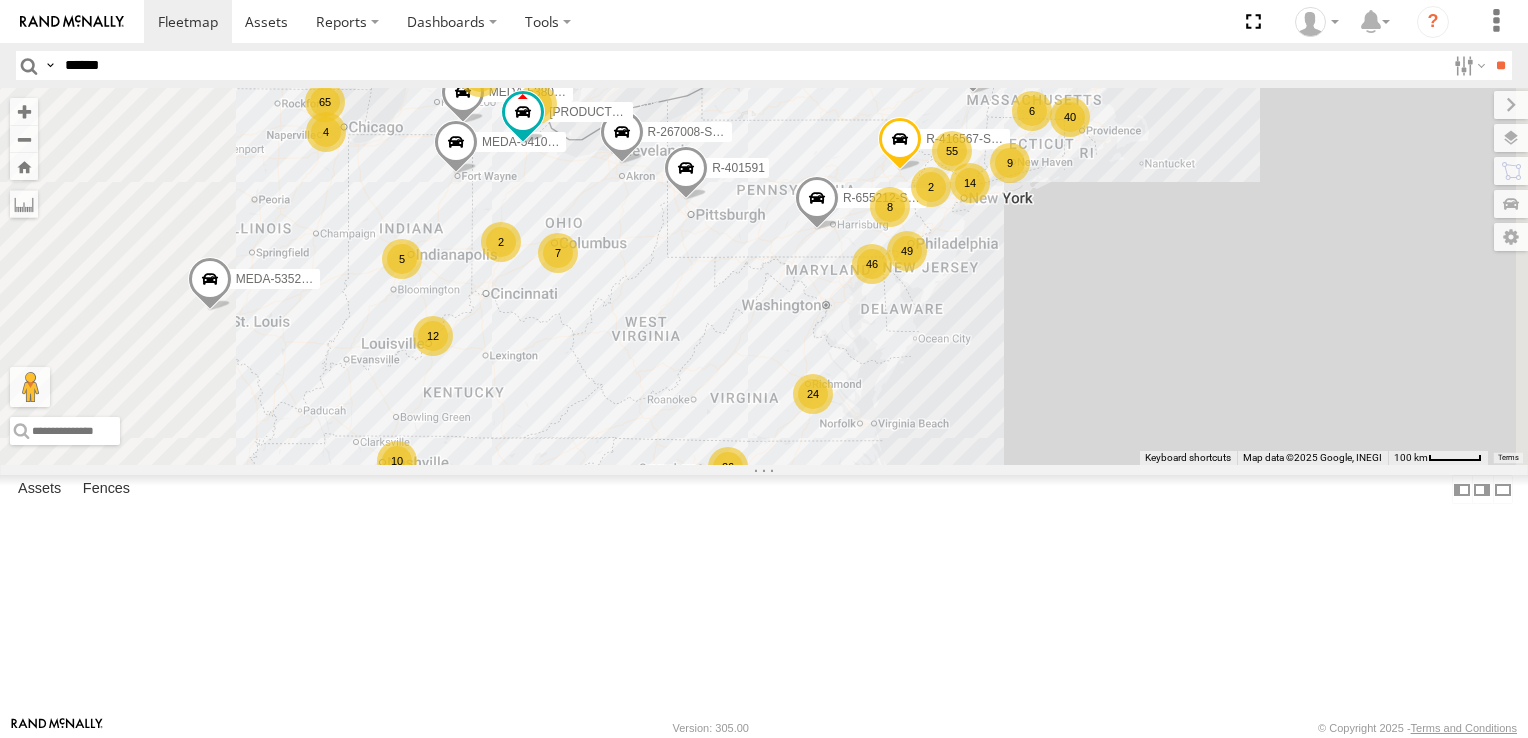 drag, startPoint x: 1016, startPoint y: 510, endPoint x: 1035, endPoint y: 431, distance: 81.25269 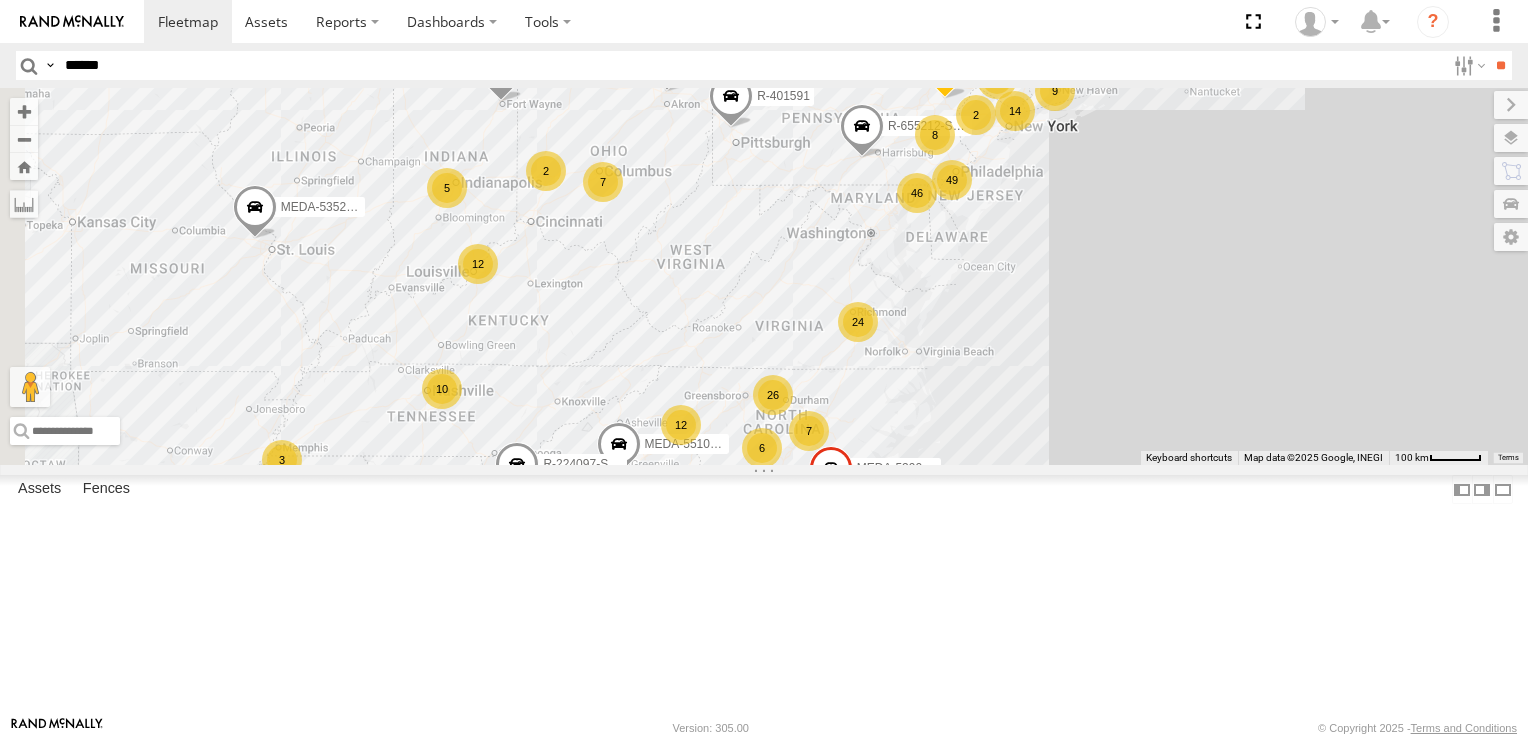 drag, startPoint x: 1023, startPoint y: 479, endPoint x: 1067, endPoint y: 403, distance: 87.81799 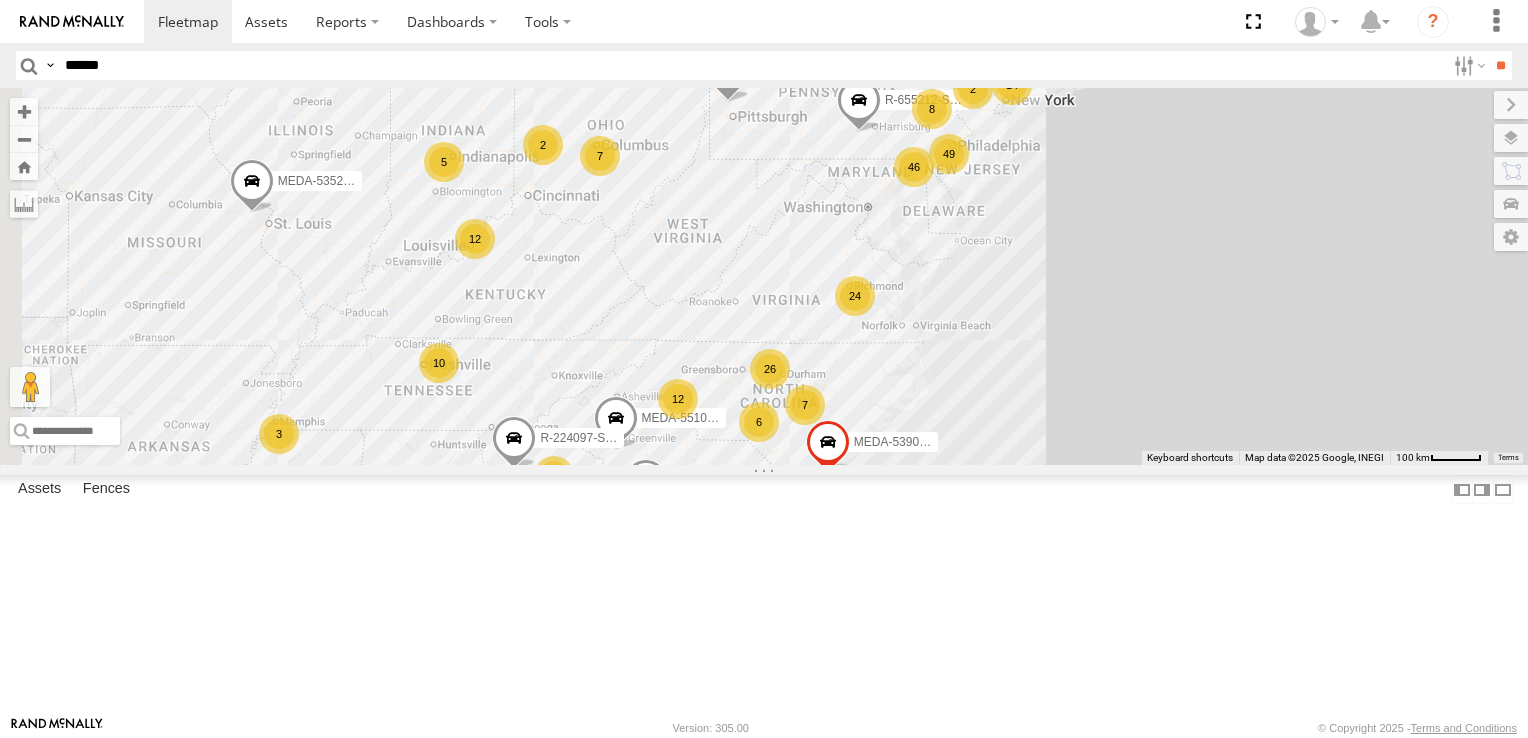 drag, startPoint x: 1075, startPoint y: 491, endPoint x: 1015, endPoint y: 418, distance: 94.493385 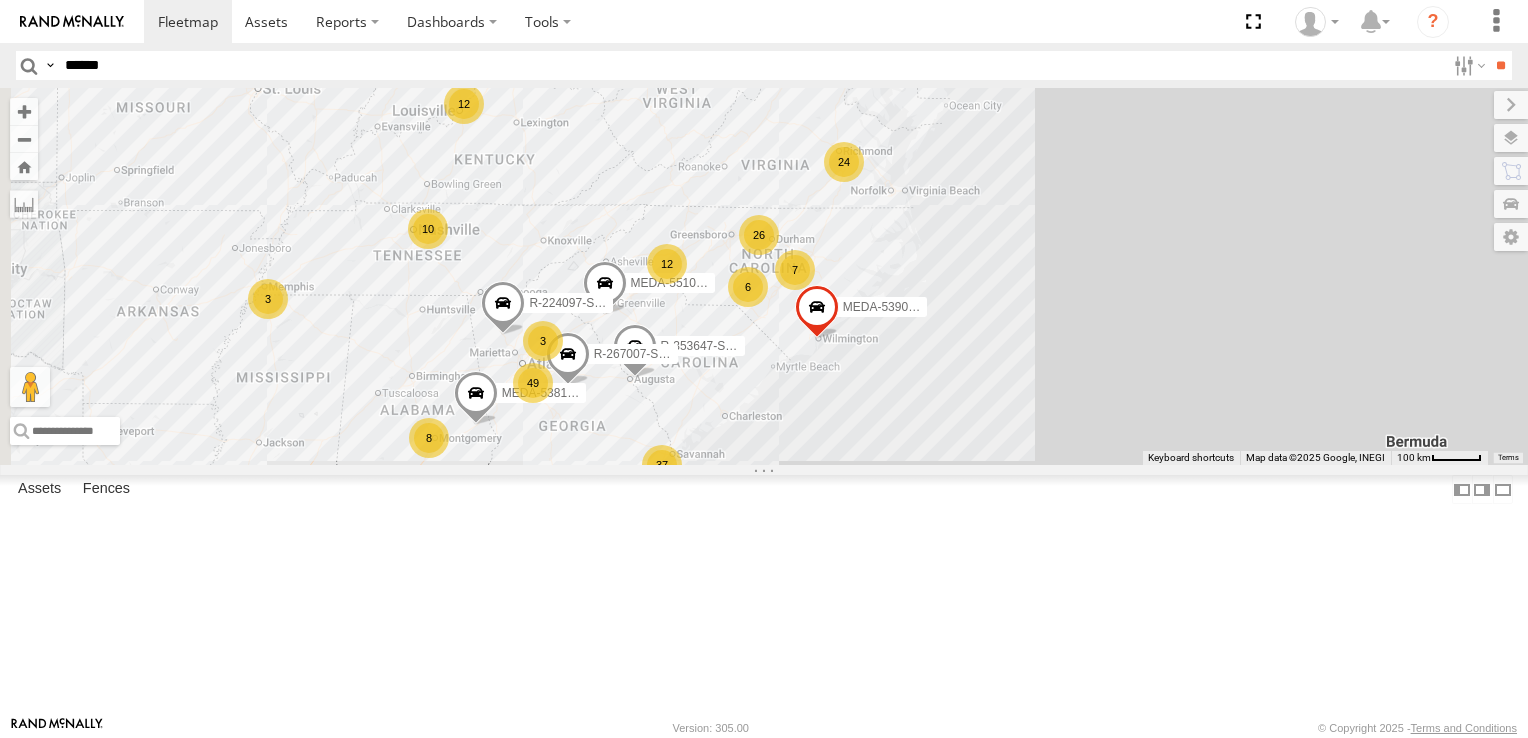 drag, startPoint x: 982, startPoint y: 580, endPoint x: 1036, endPoint y: 522, distance: 79.24645 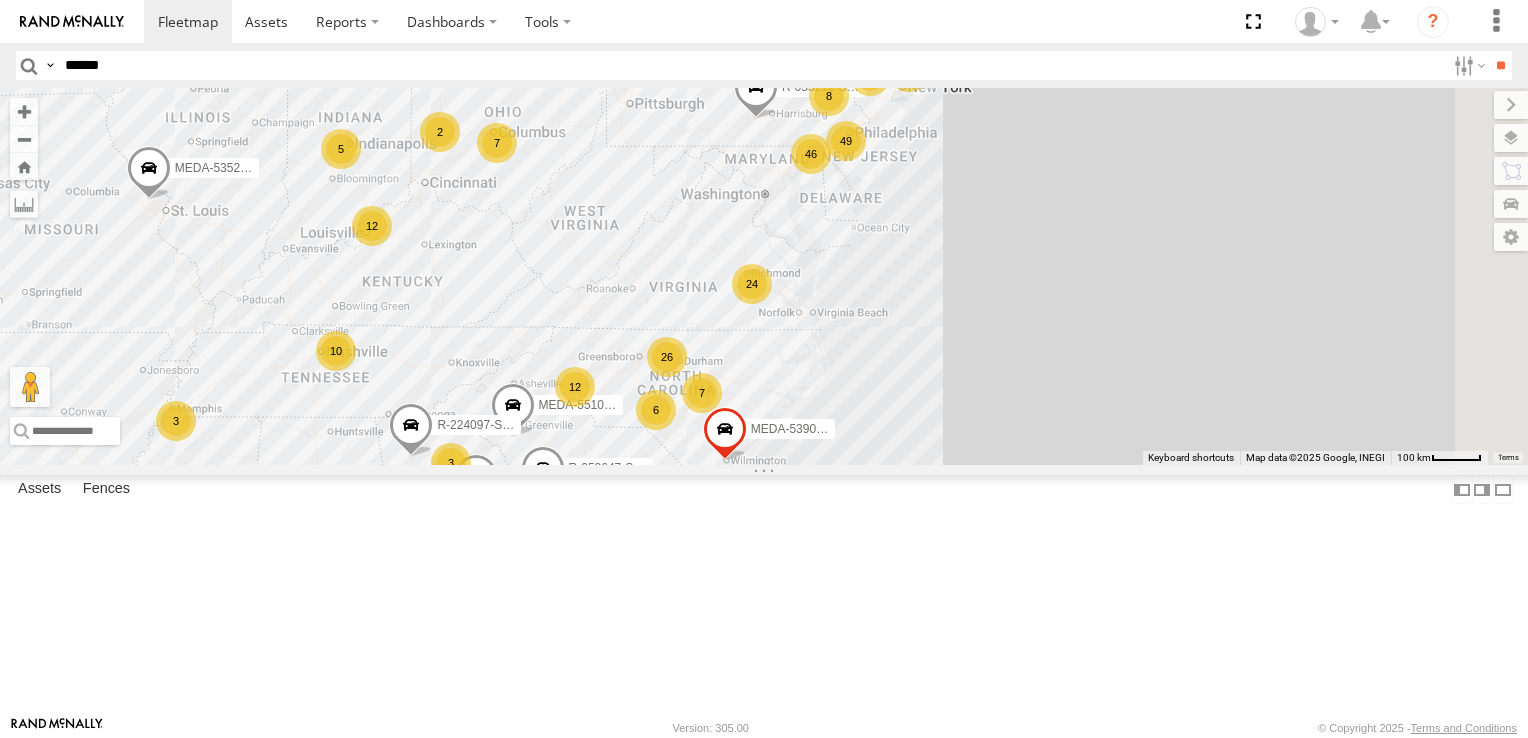 drag, startPoint x: 1265, startPoint y: 334, endPoint x: 1174, endPoint y: 458, distance: 153.80832 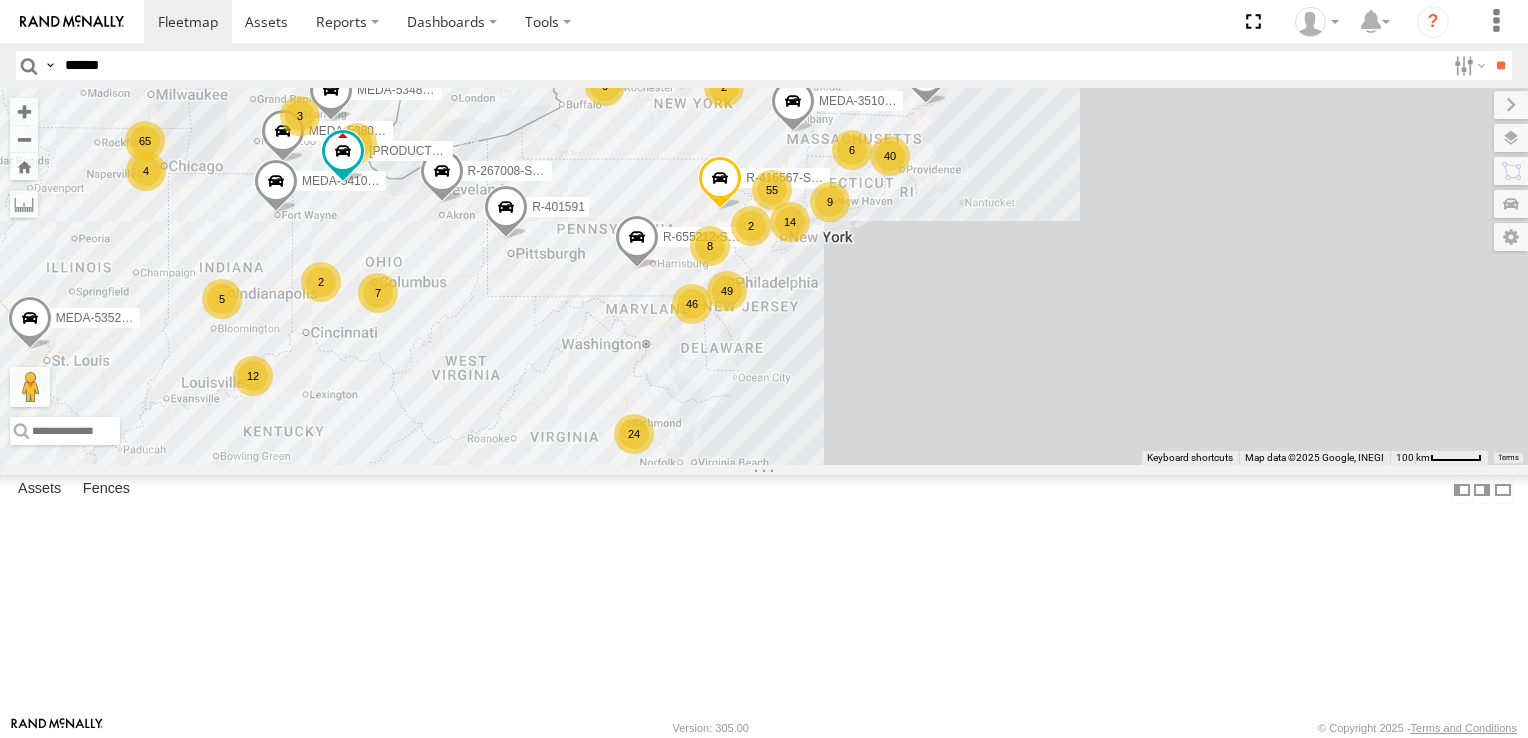 drag, startPoint x: 1215, startPoint y: 352, endPoint x: 1118, endPoint y: 523, distance: 196.59604 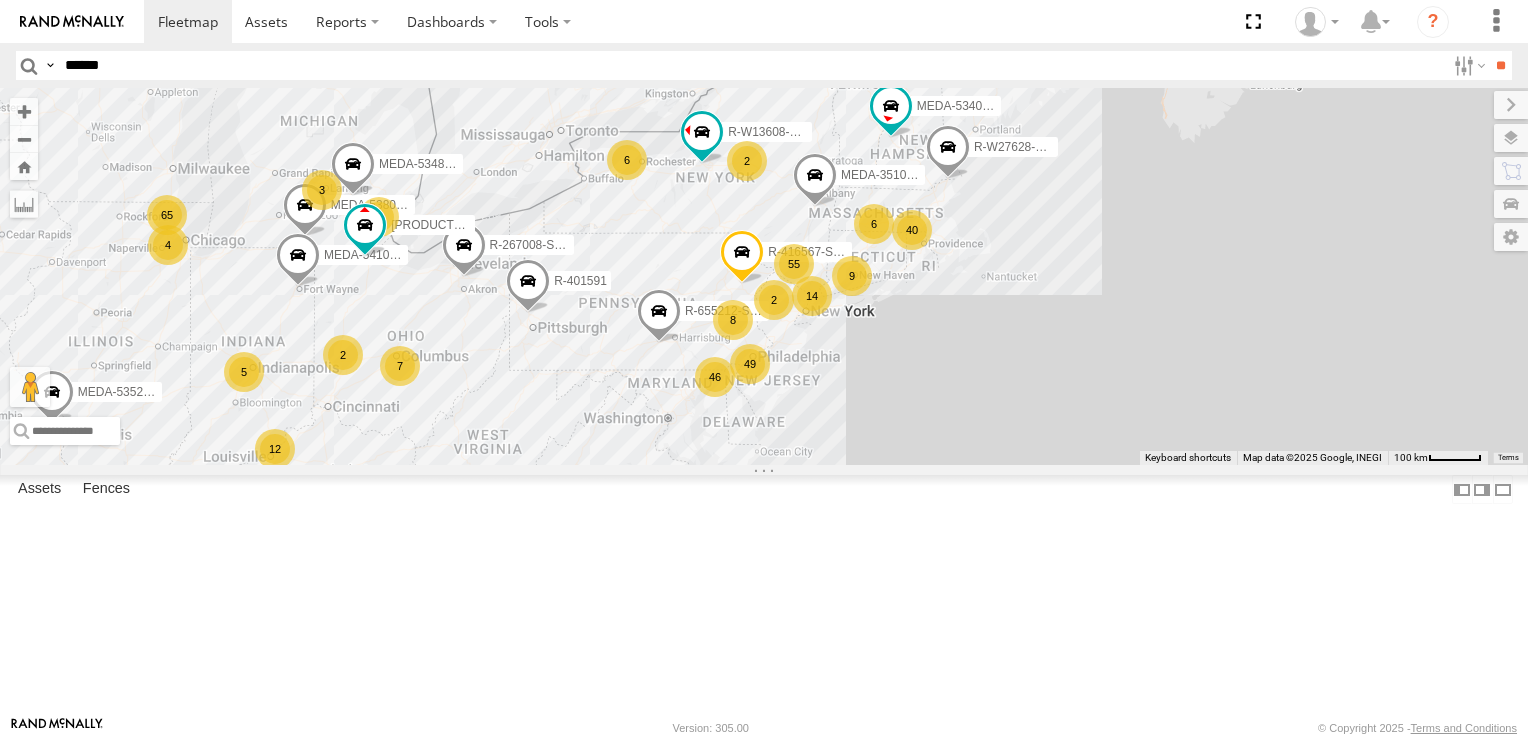 drag, startPoint x: 1148, startPoint y: 440, endPoint x: 1131, endPoint y: 503, distance: 65.25335 